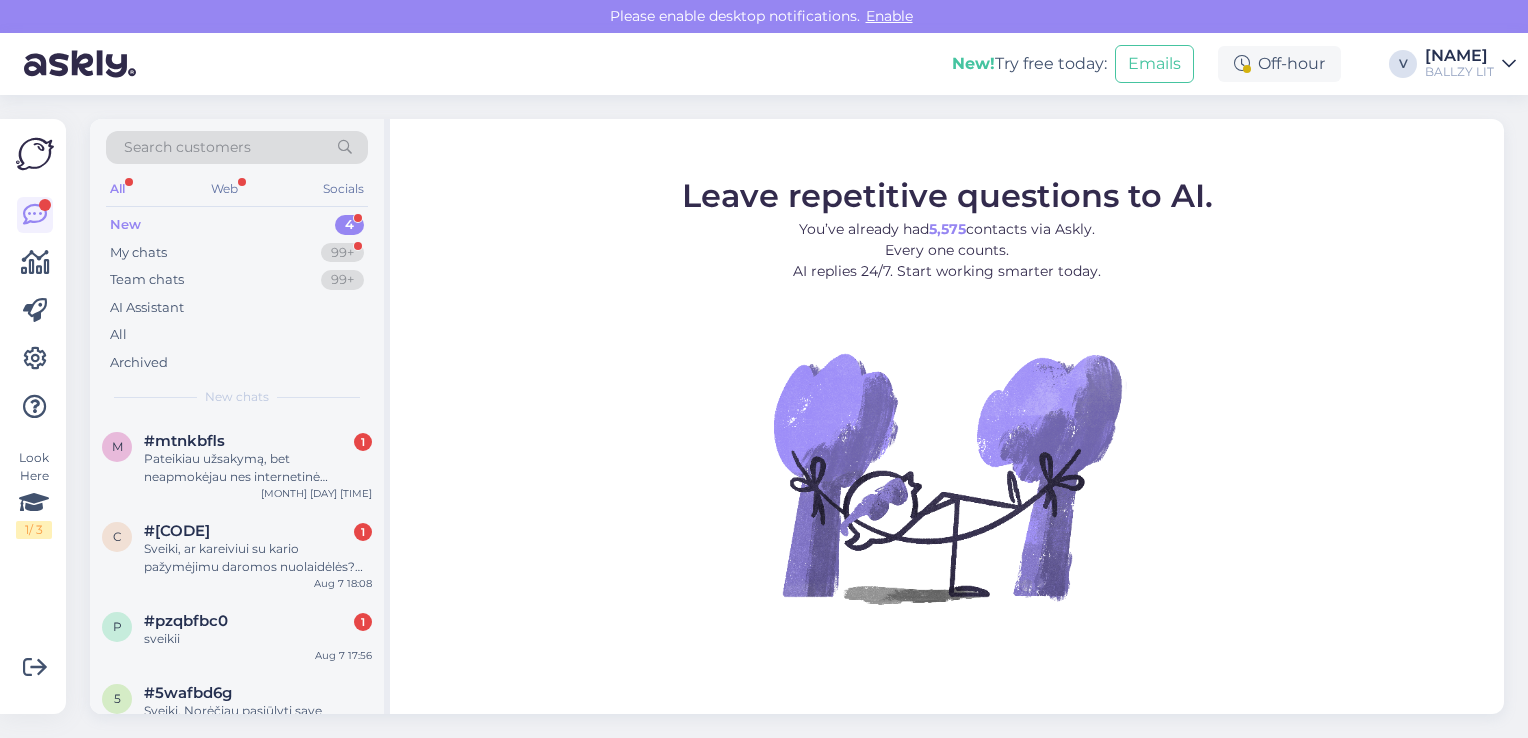 scroll, scrollTop: 0, scrollLeft: 0, axis: both 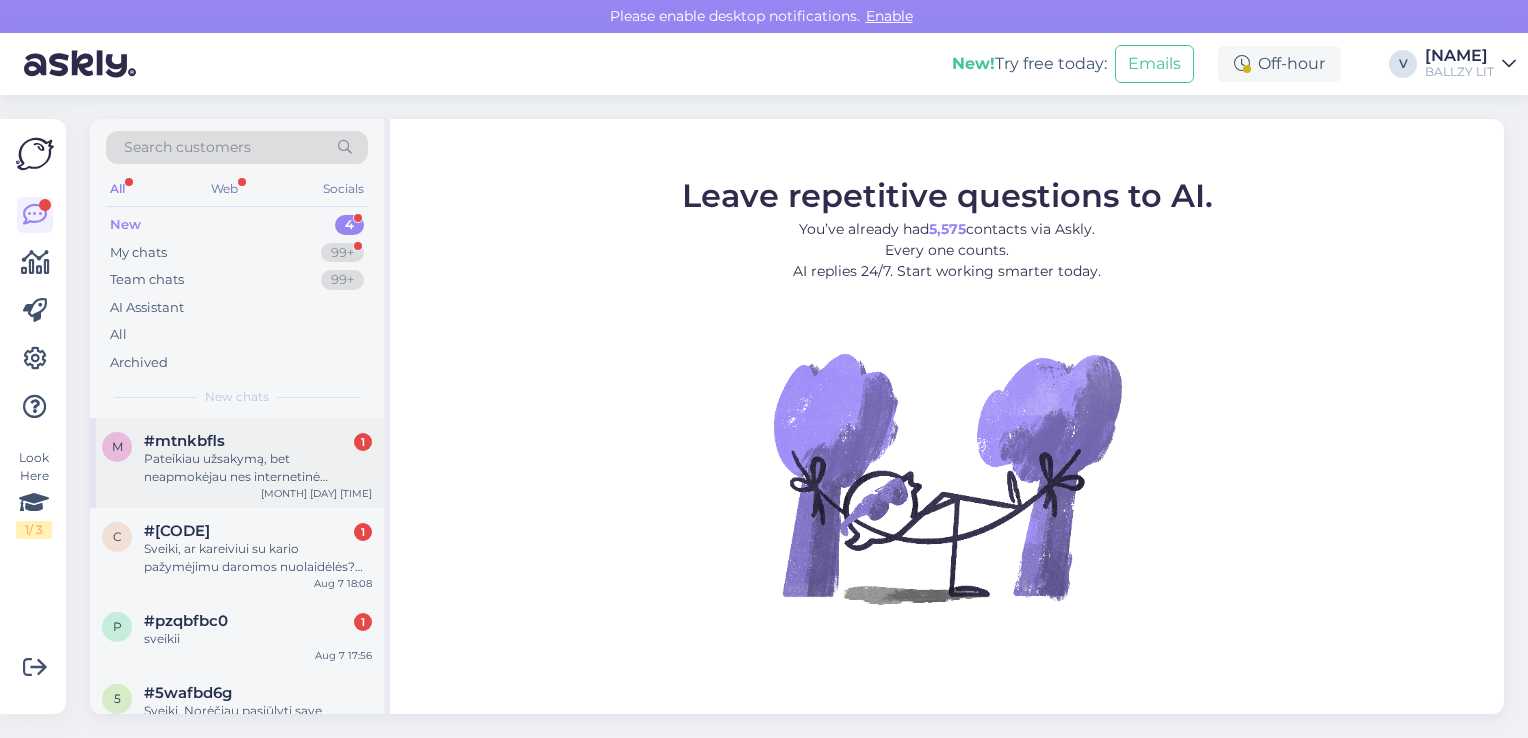 click on "Pateikiau užsakymą, bet neapmokėjau nes internetinė svetainė "palūžo". Padariau antrą užsakymą už kurį sumokėjau. Ar kažką papildomai daryti su pirmuoju užsakymu ar jis atsišauks automatiškai?" at bounding box center (258, 468) 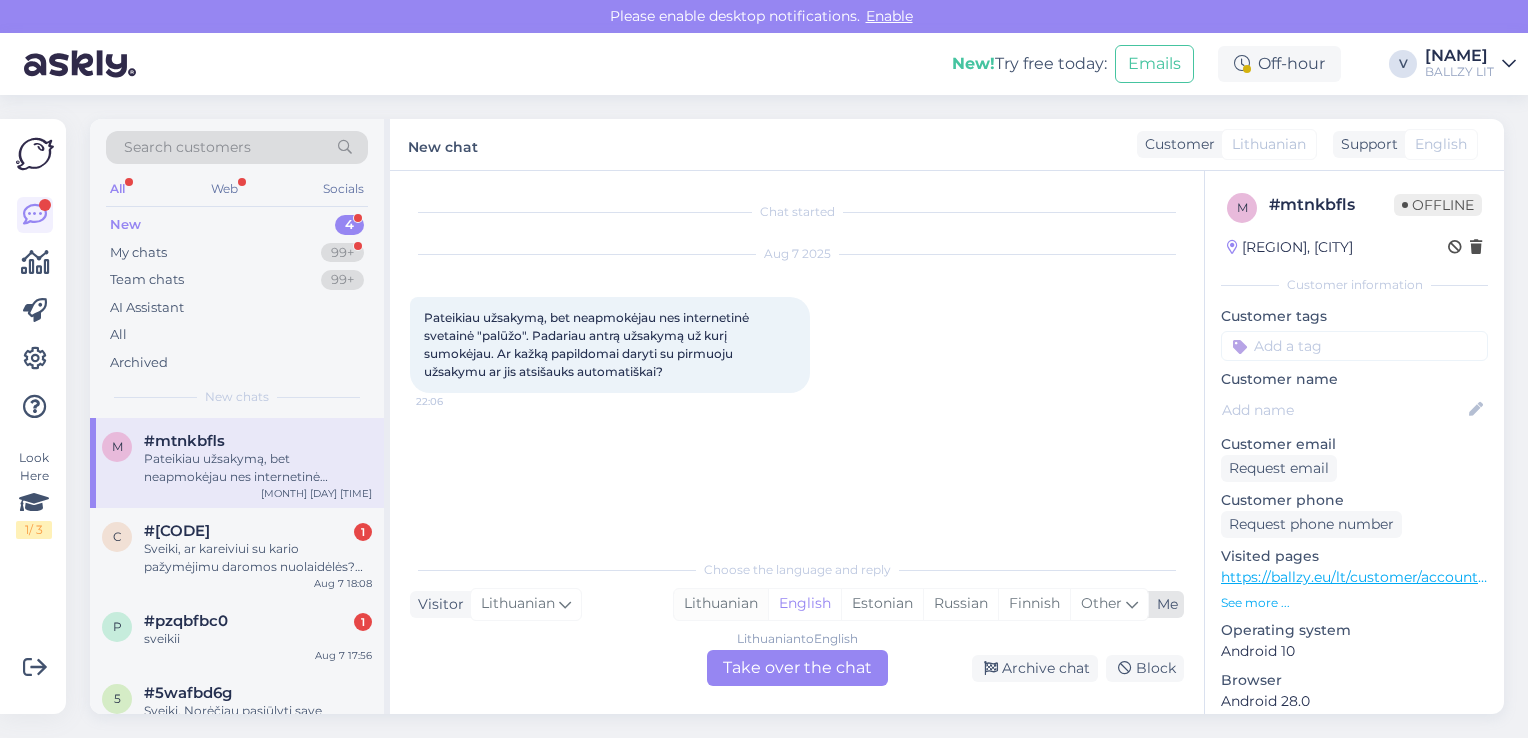 click on "Lithuanian" at bounding box center (721, 604) 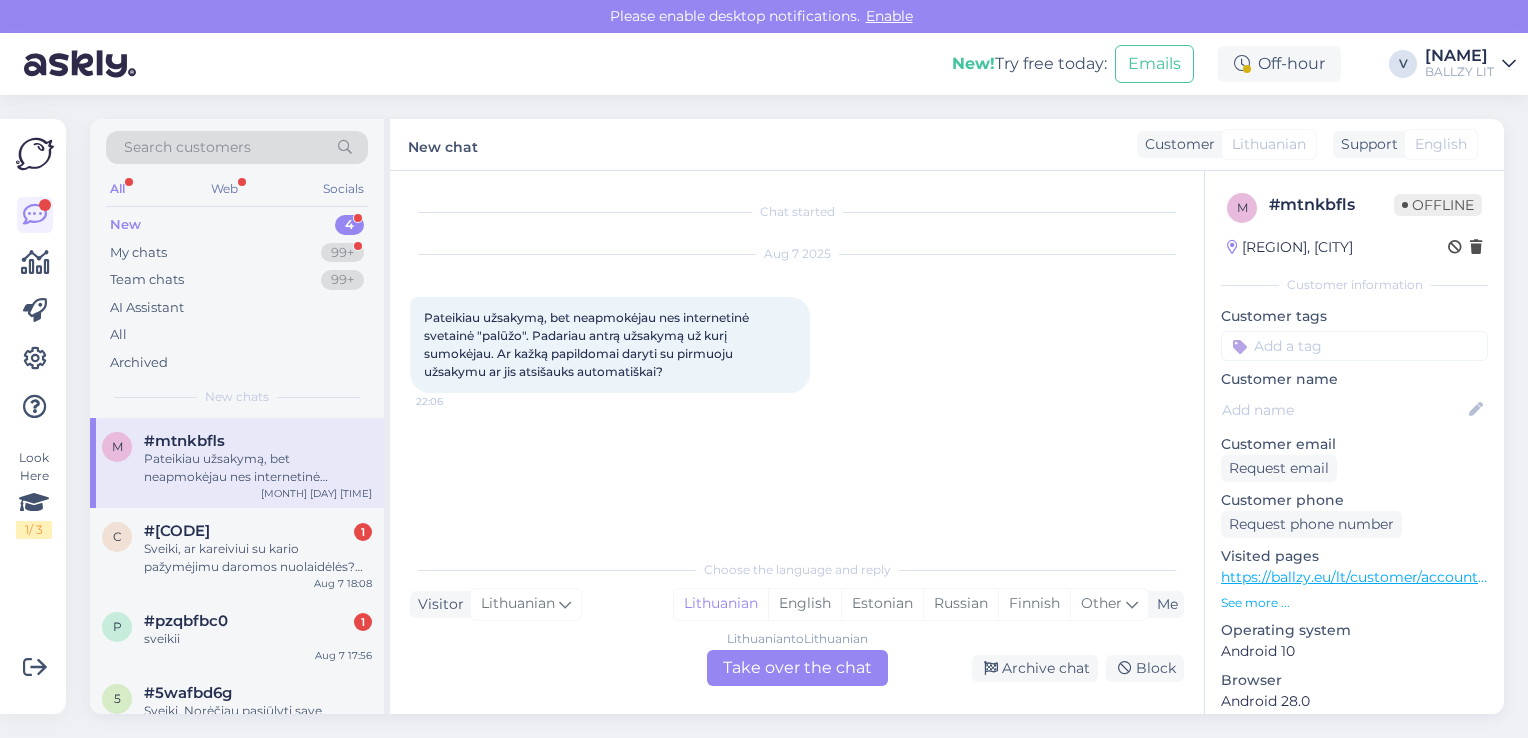 click on "Lithuanian  to  Lithuanian Take over the chat" at bounding box center (797, 668) 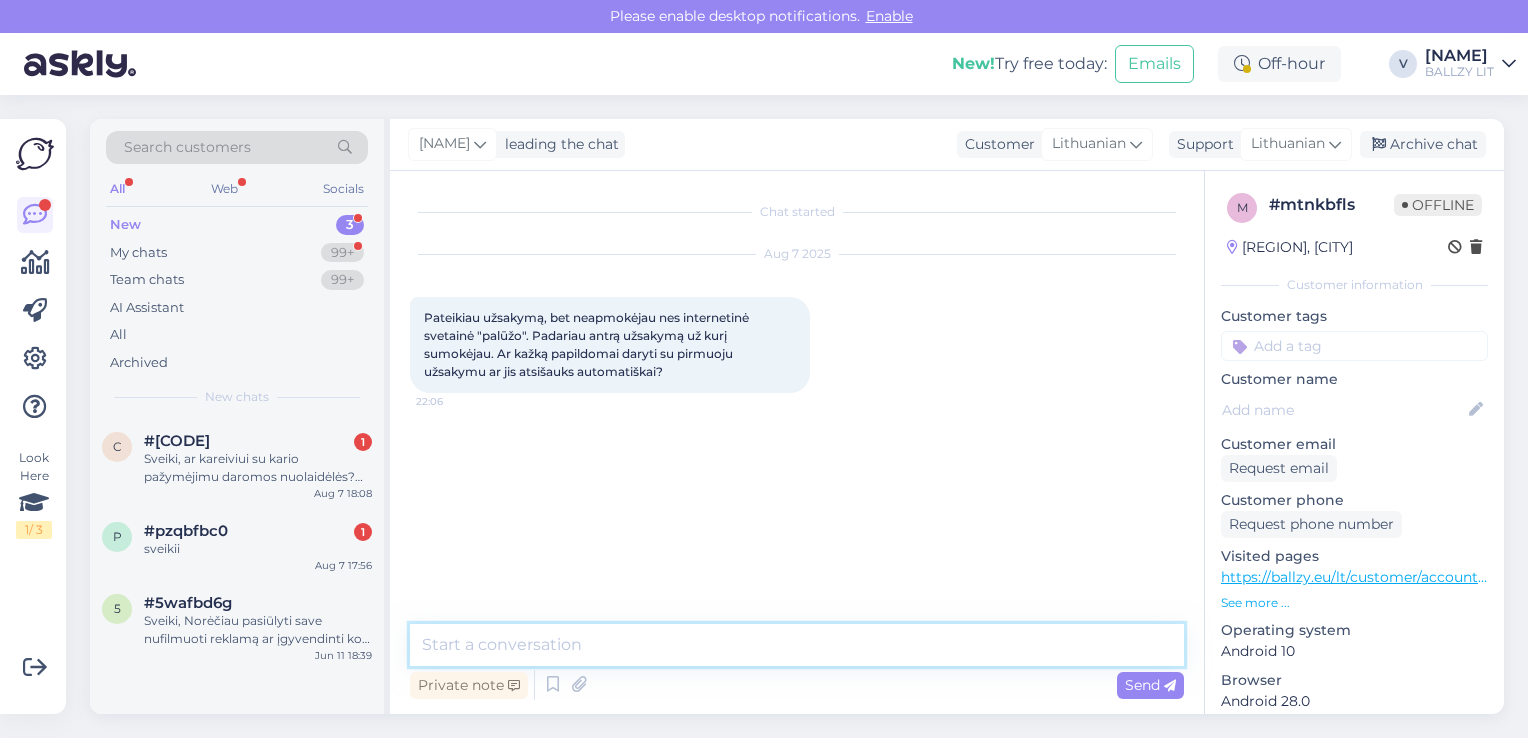click at bounding box center [797, 645] 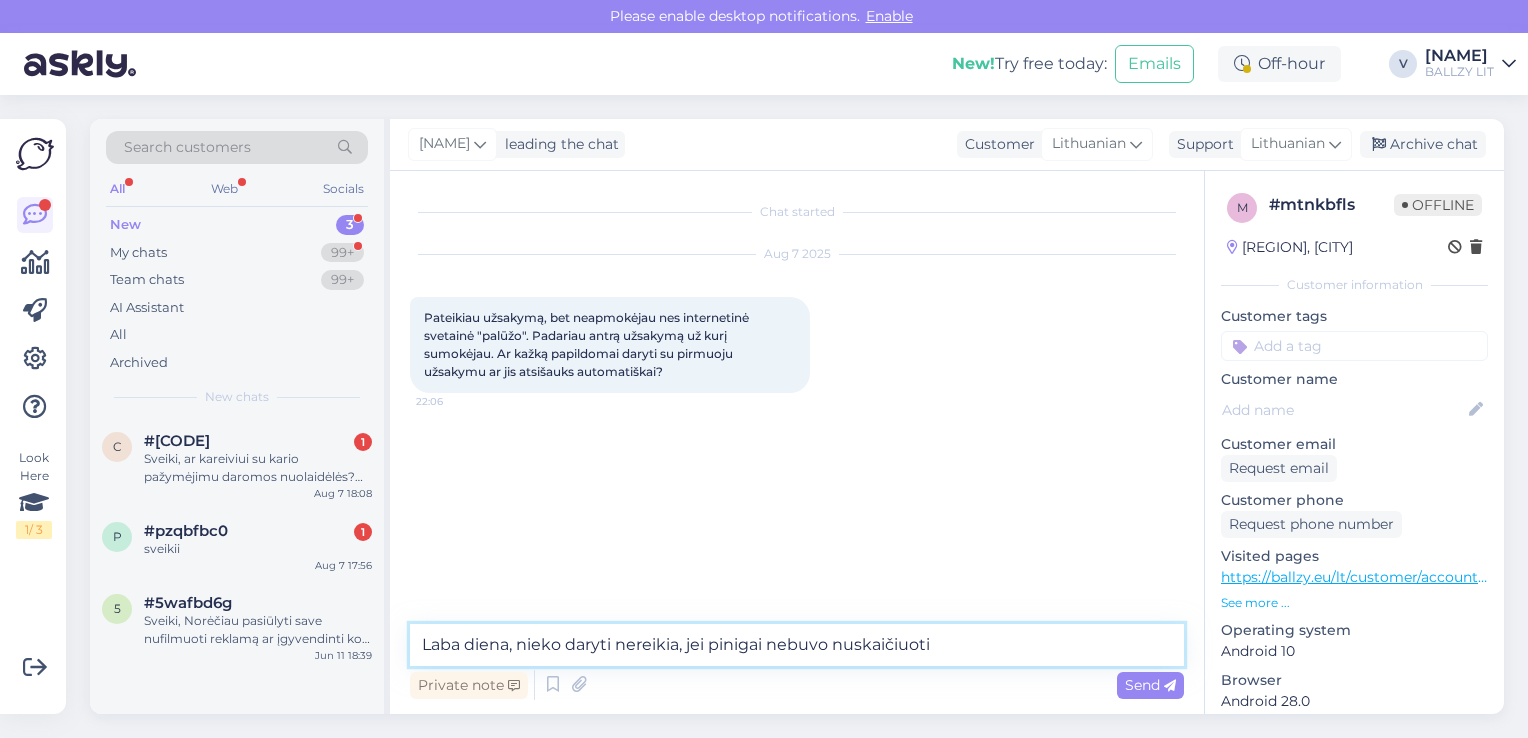 type on "Laba diena, nieko daryti nereikia, jei pinigai nebuvo nuskaičiuoti." 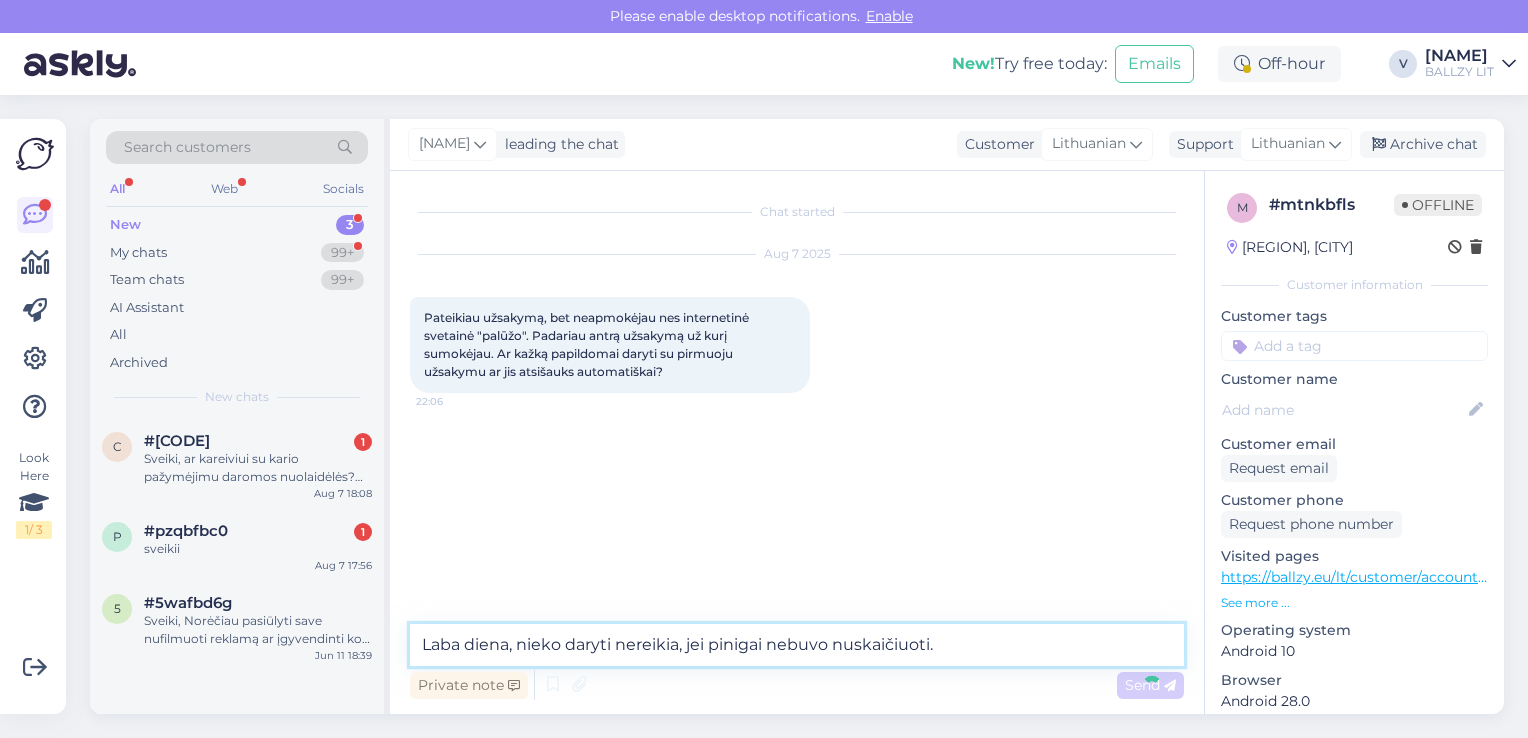 type 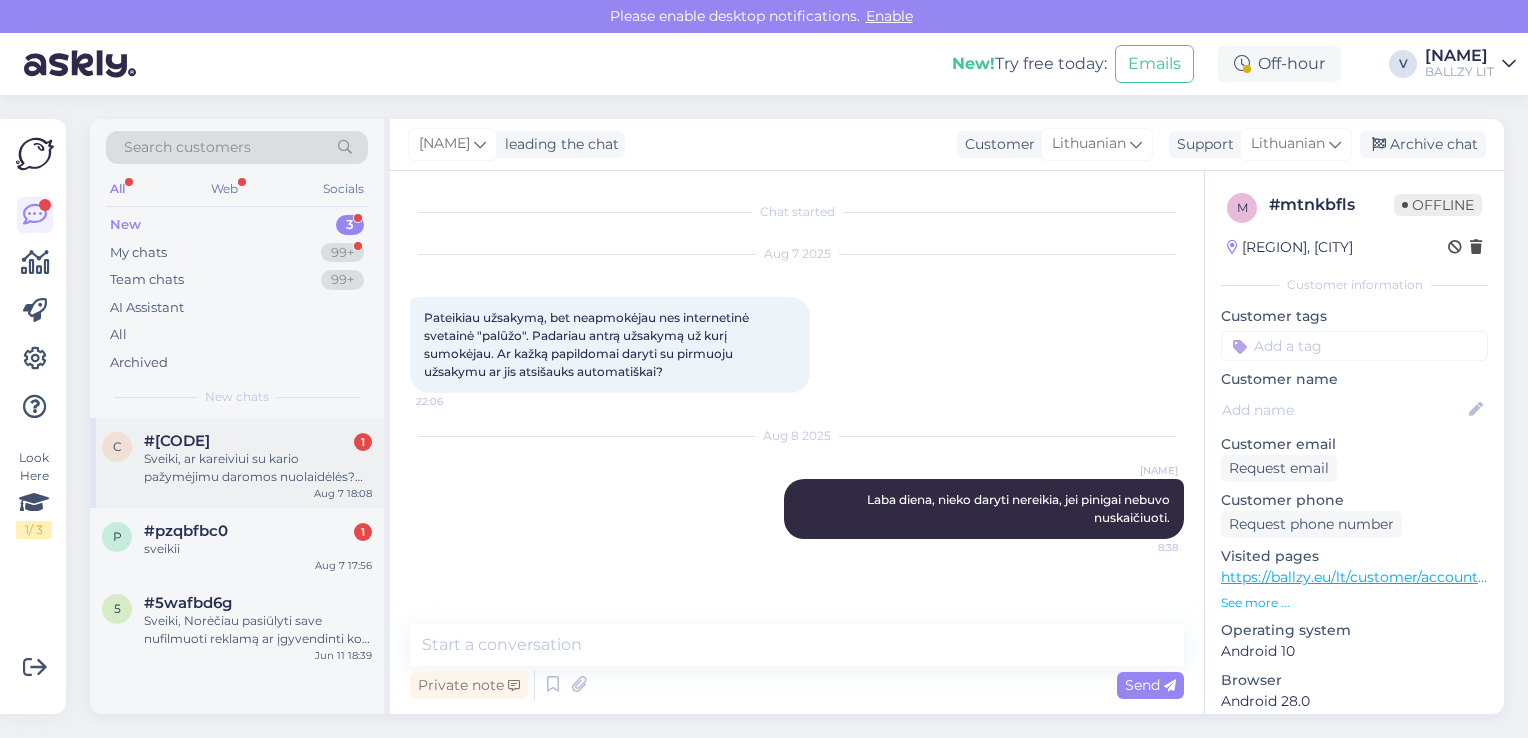 click on "Sveiki, ar kareiviui su kario pažymėjimu daromos nuolaidėlės? Domina jordan 4" at bounding box center [258, 468] 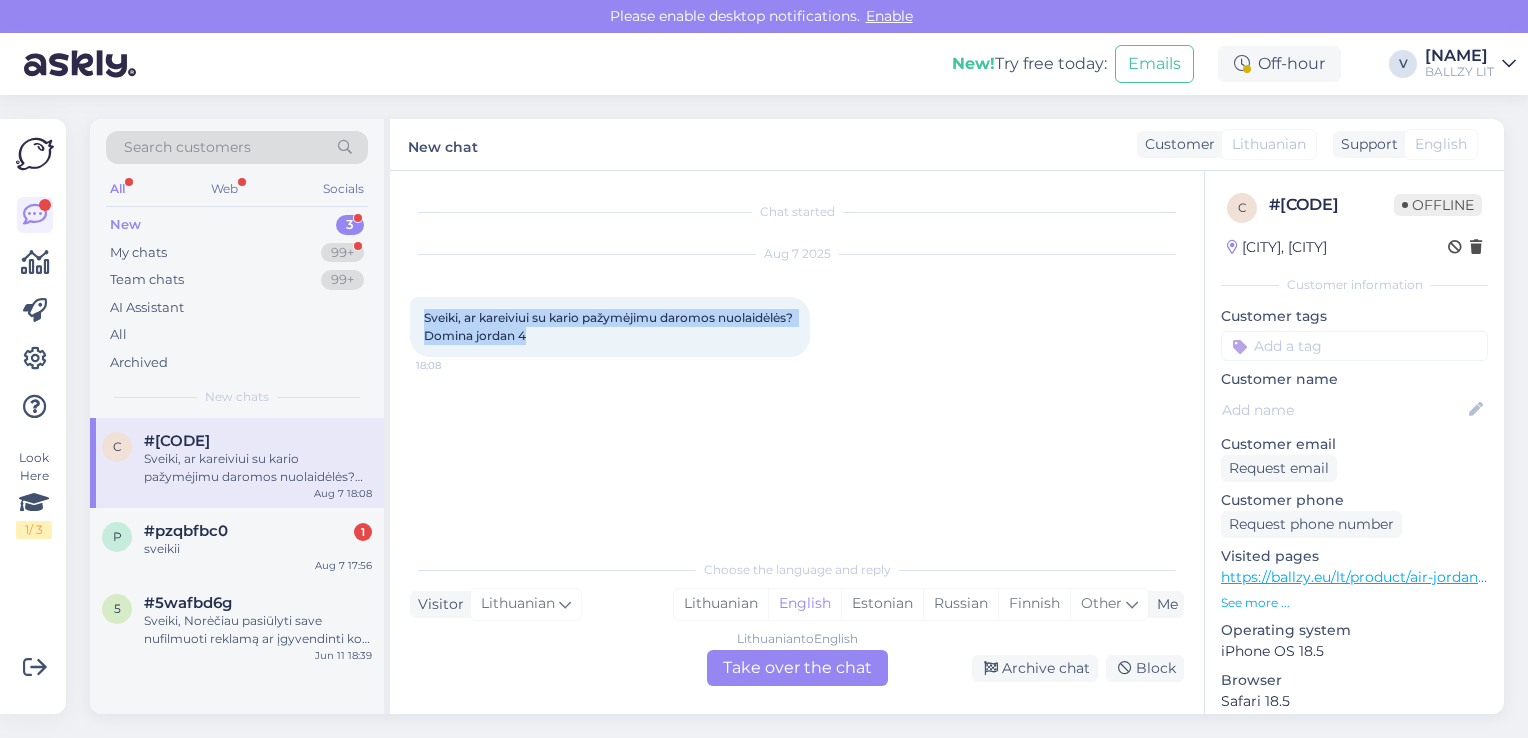 drag, startPoint x: 630, startPoint y: 338, endPoint x: 421, endPoint y: 302, distance: 212.07782 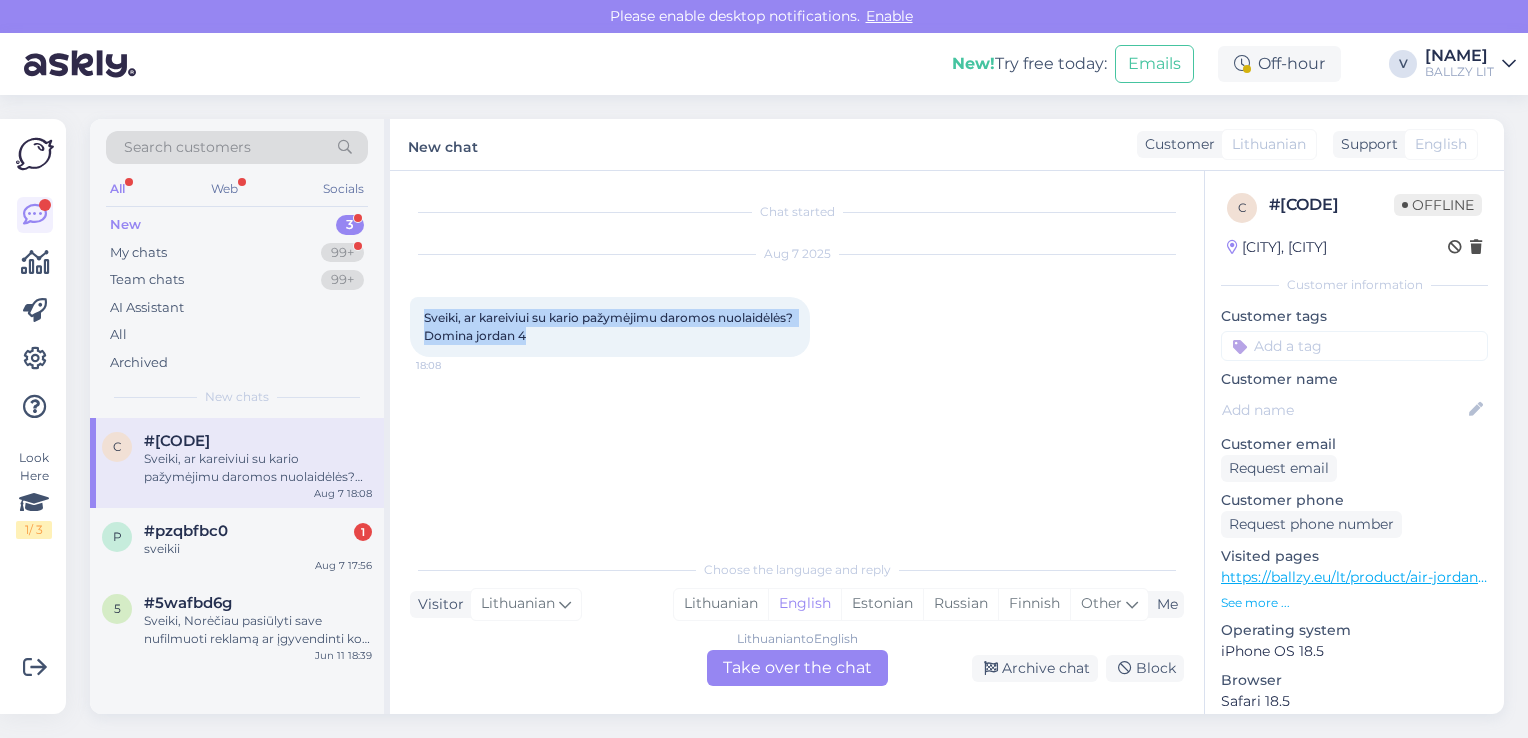 click on "Sveiki, ar kareiviui su kario pažymėjimu daromos nuolaidėlės? Domina jordan 4 18:08" at bounding box center (610, 327) 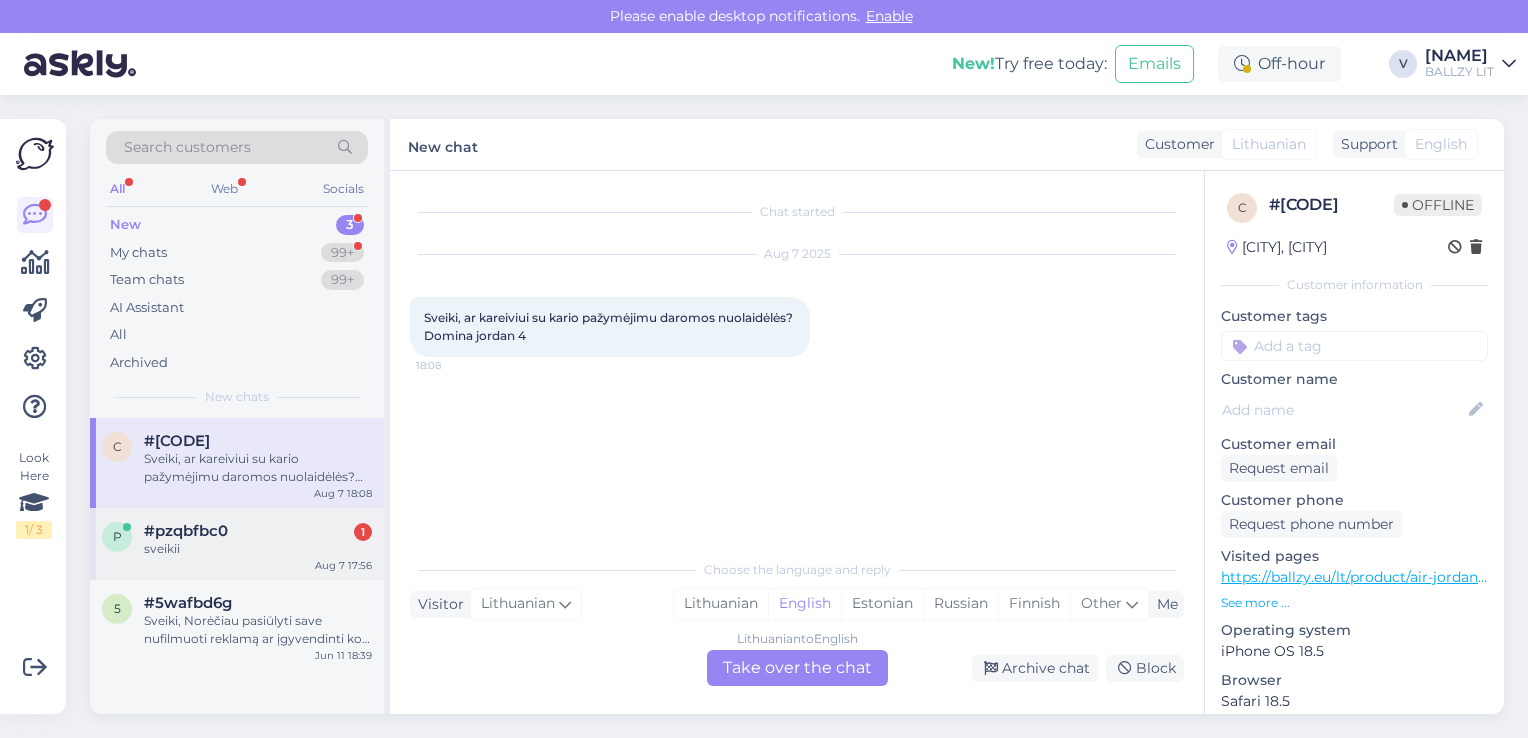 click on "#[HASH_TAG] 1" at bounding box center [258, 531] 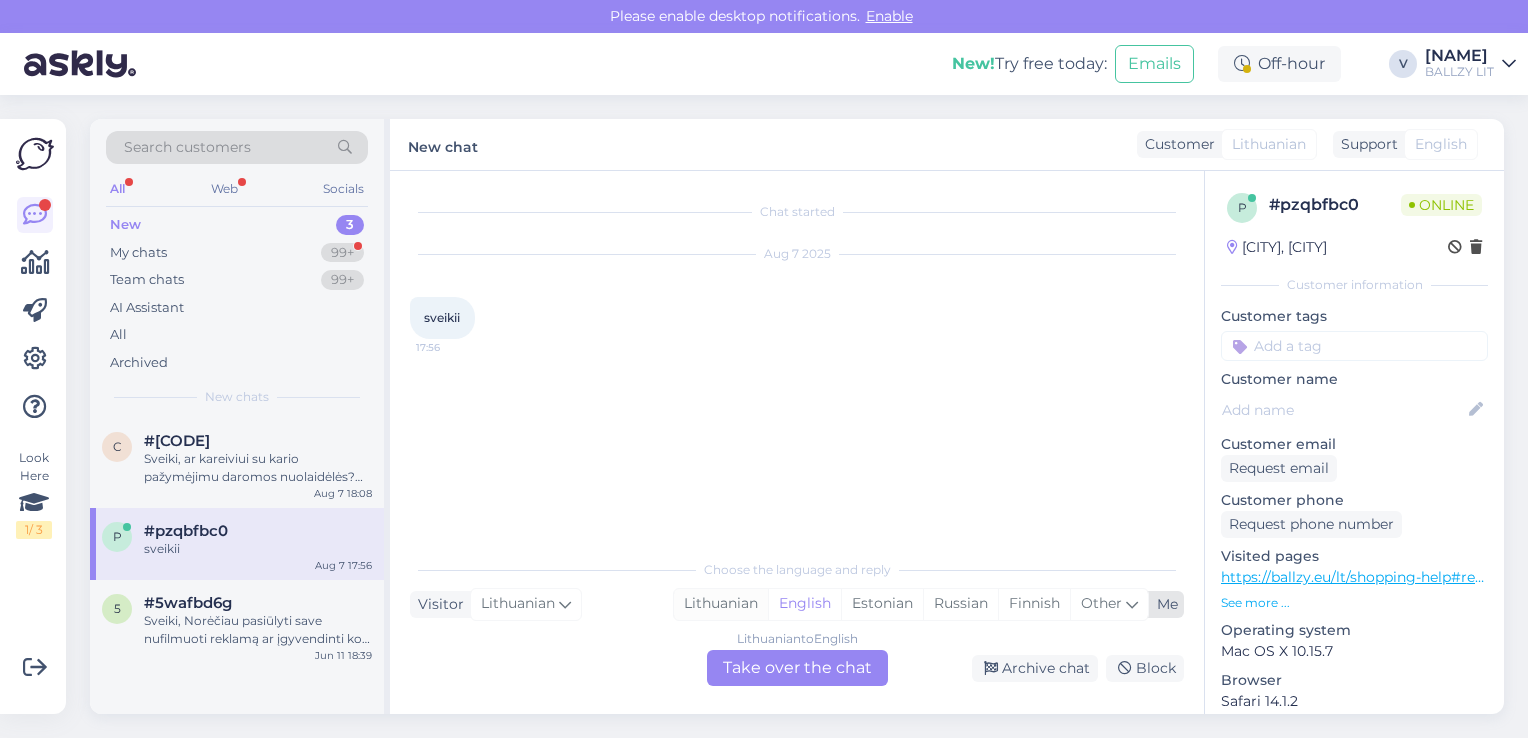 click on "Lithuanian" at bounding box center [721, 604] 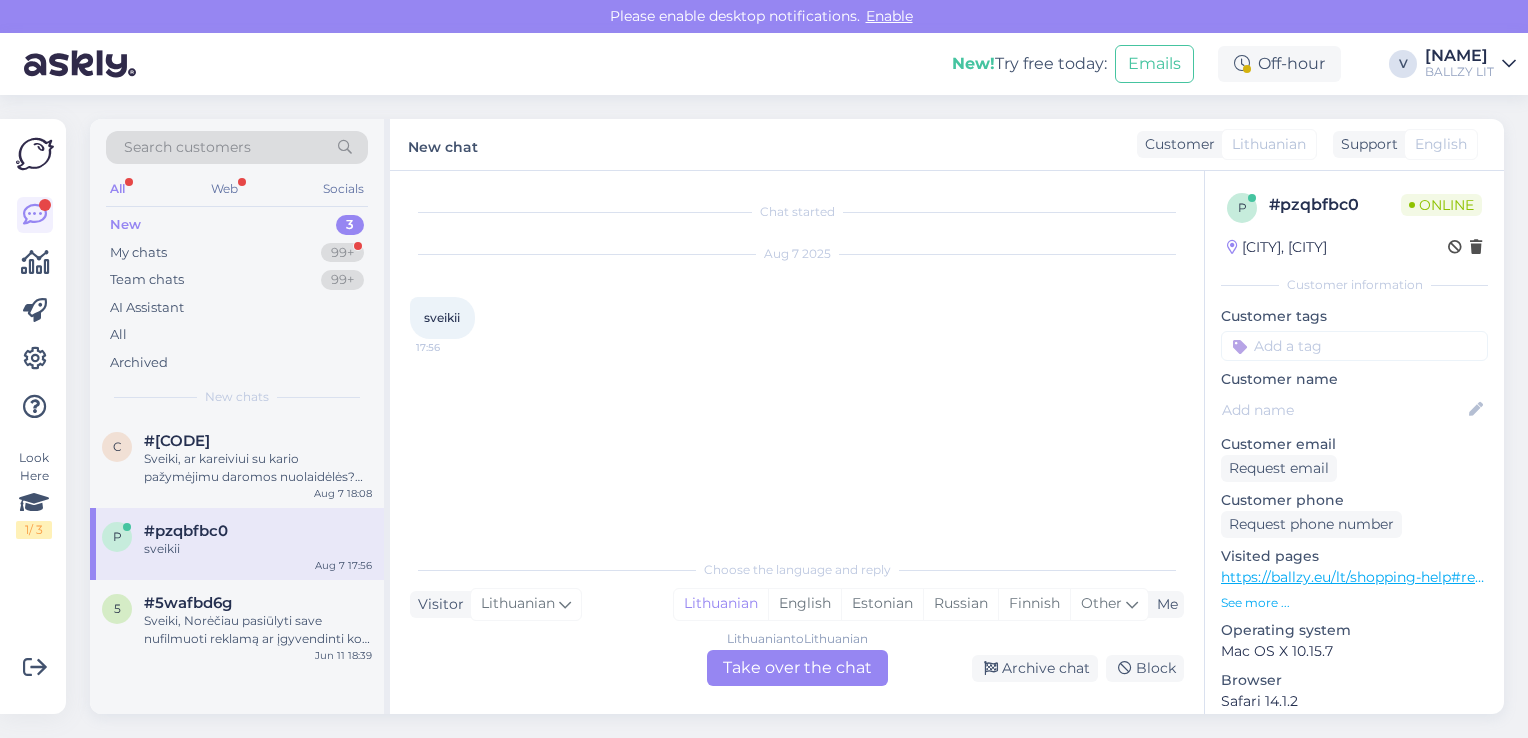 click on "Lithuanian  to  Lithuanian Take over the chat" at bounding box center [797, 668] 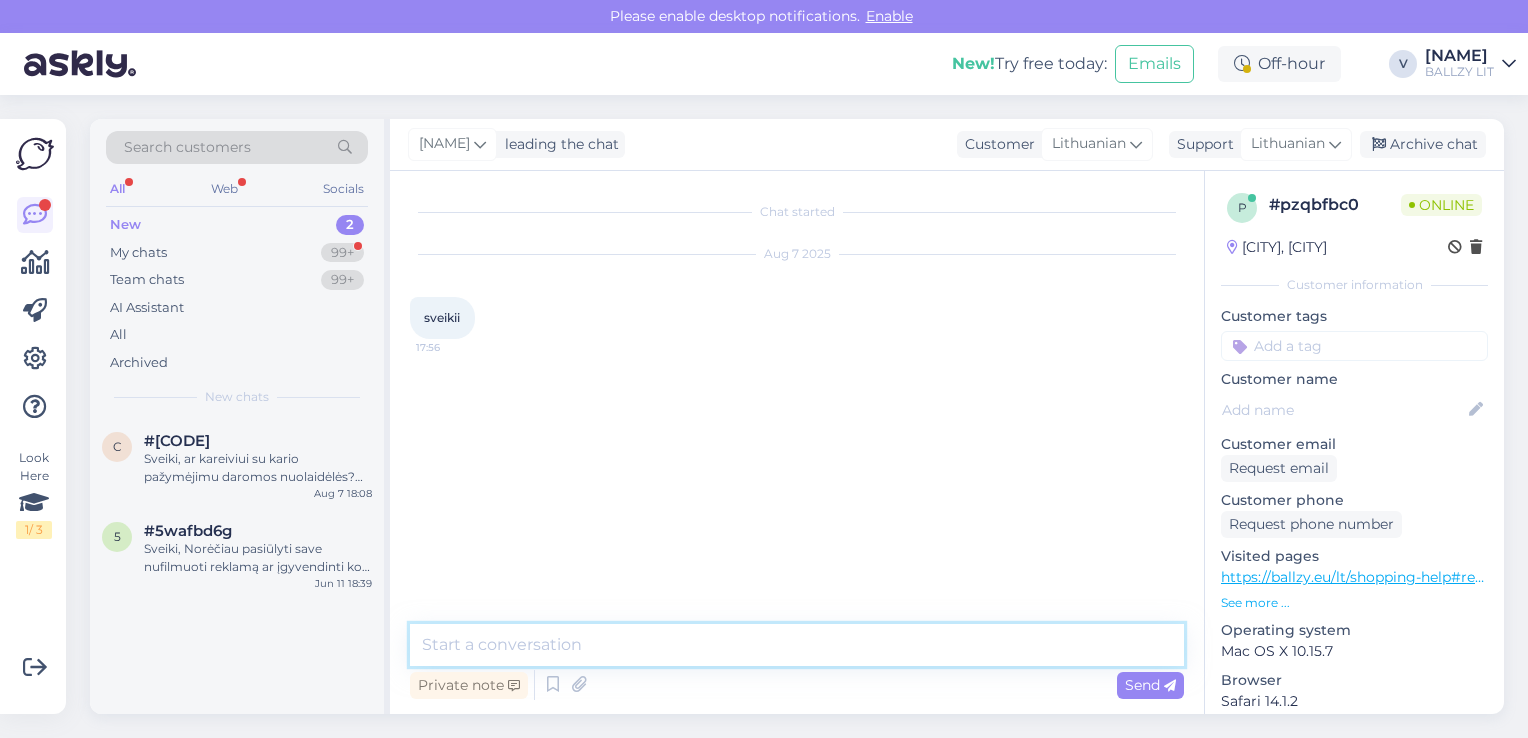 click at bounding box center (797, 645) 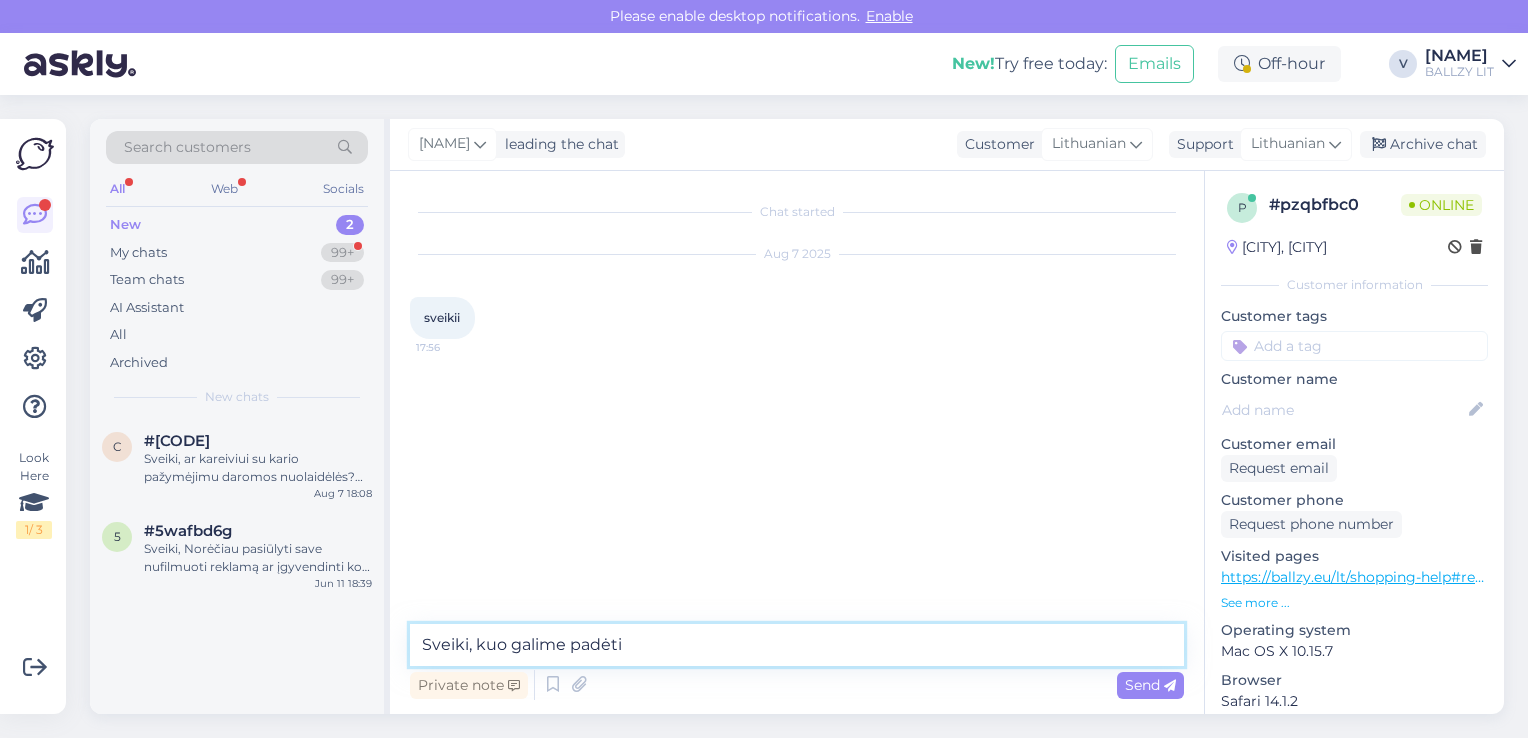 type on "Sveiki, kuo galime padėti?" 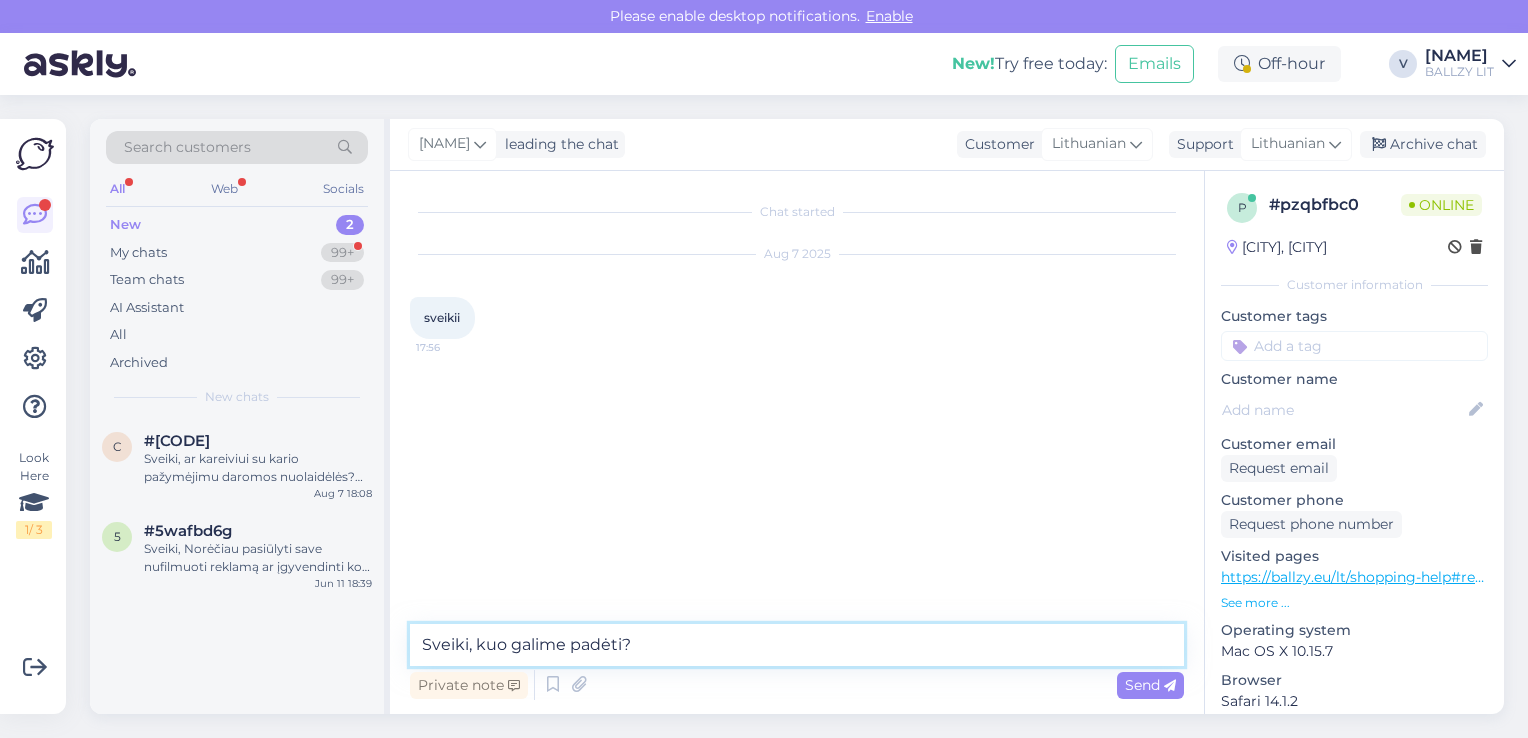 type 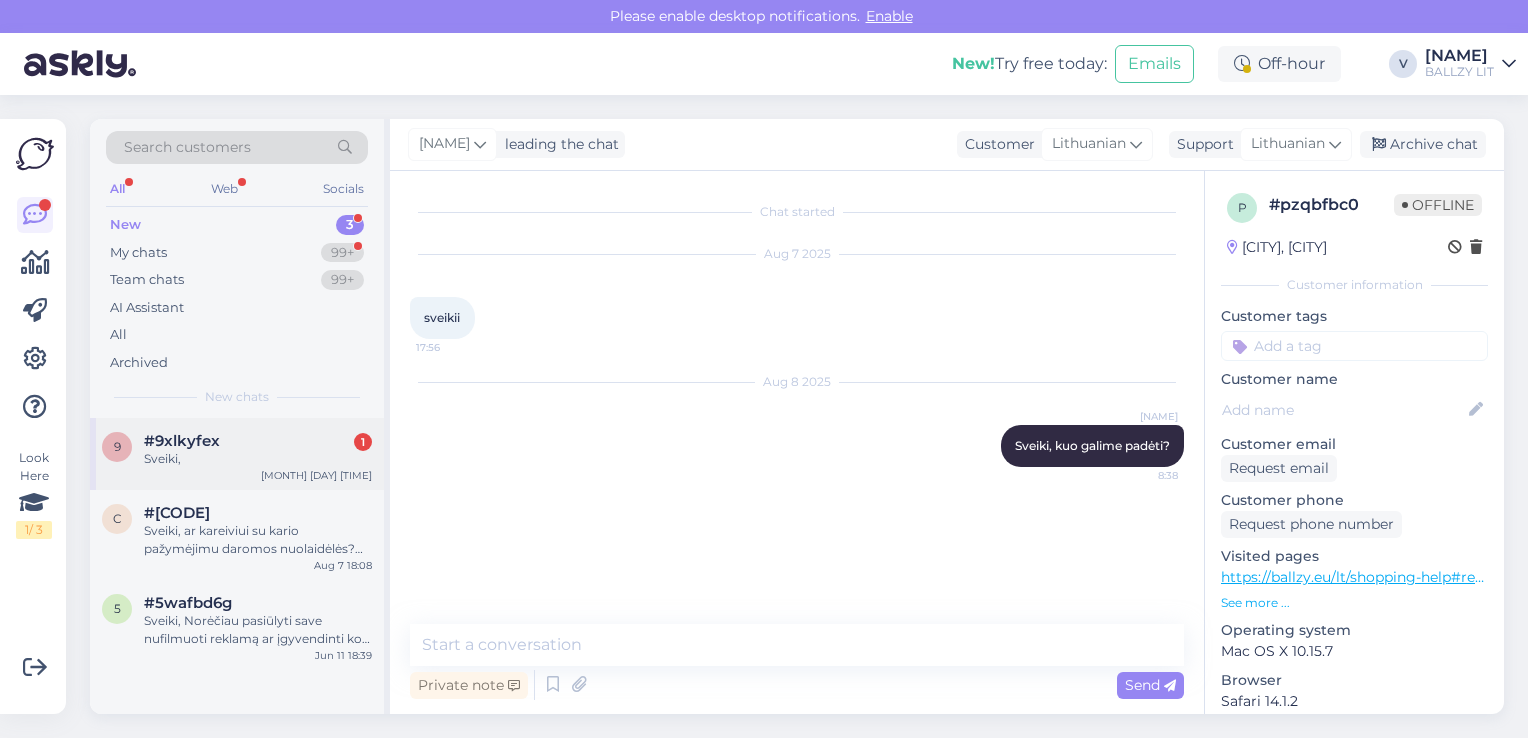 click on "#[CODE] [NUMBER]" at bounding box center (258, 441) 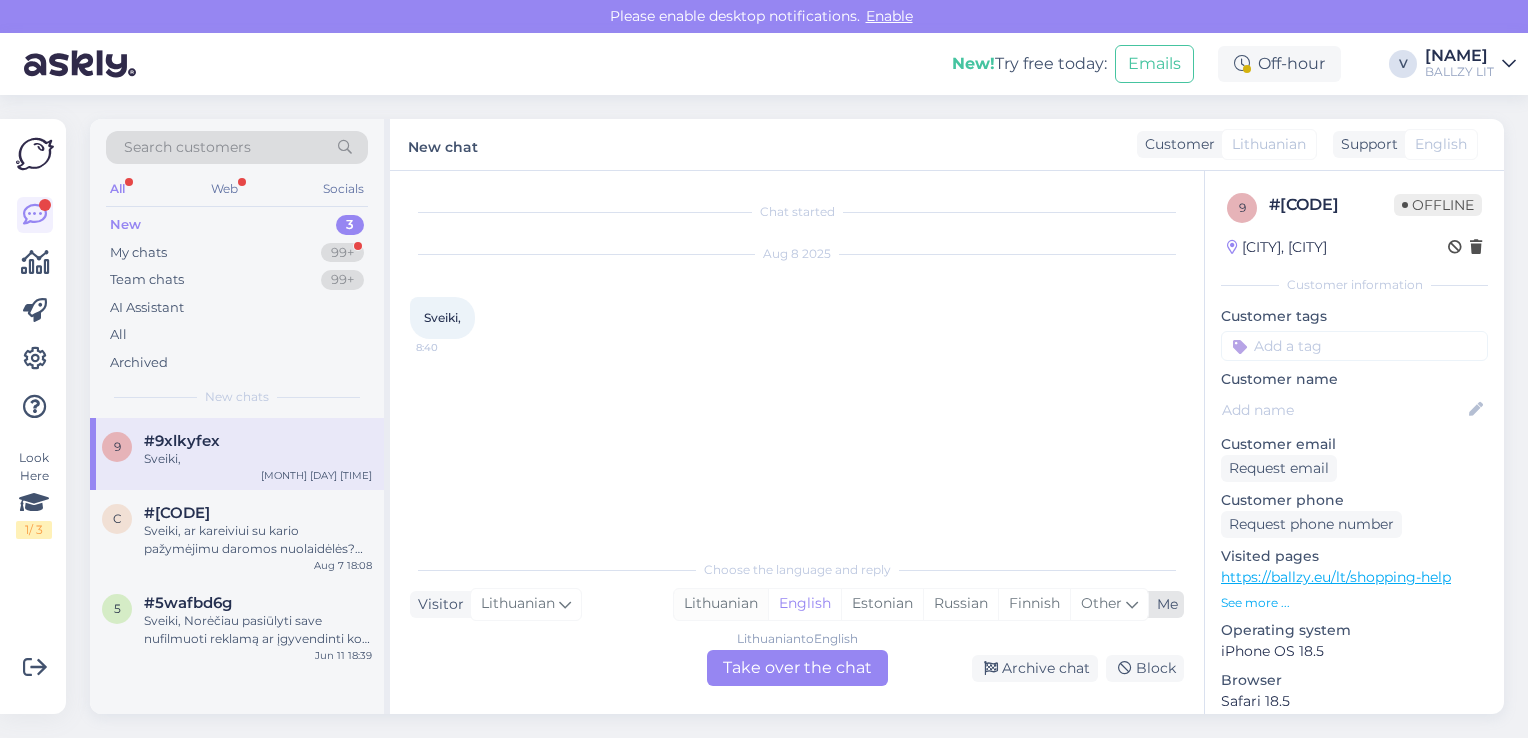 click on "Lithuanian" at bounding box center (721, 604) 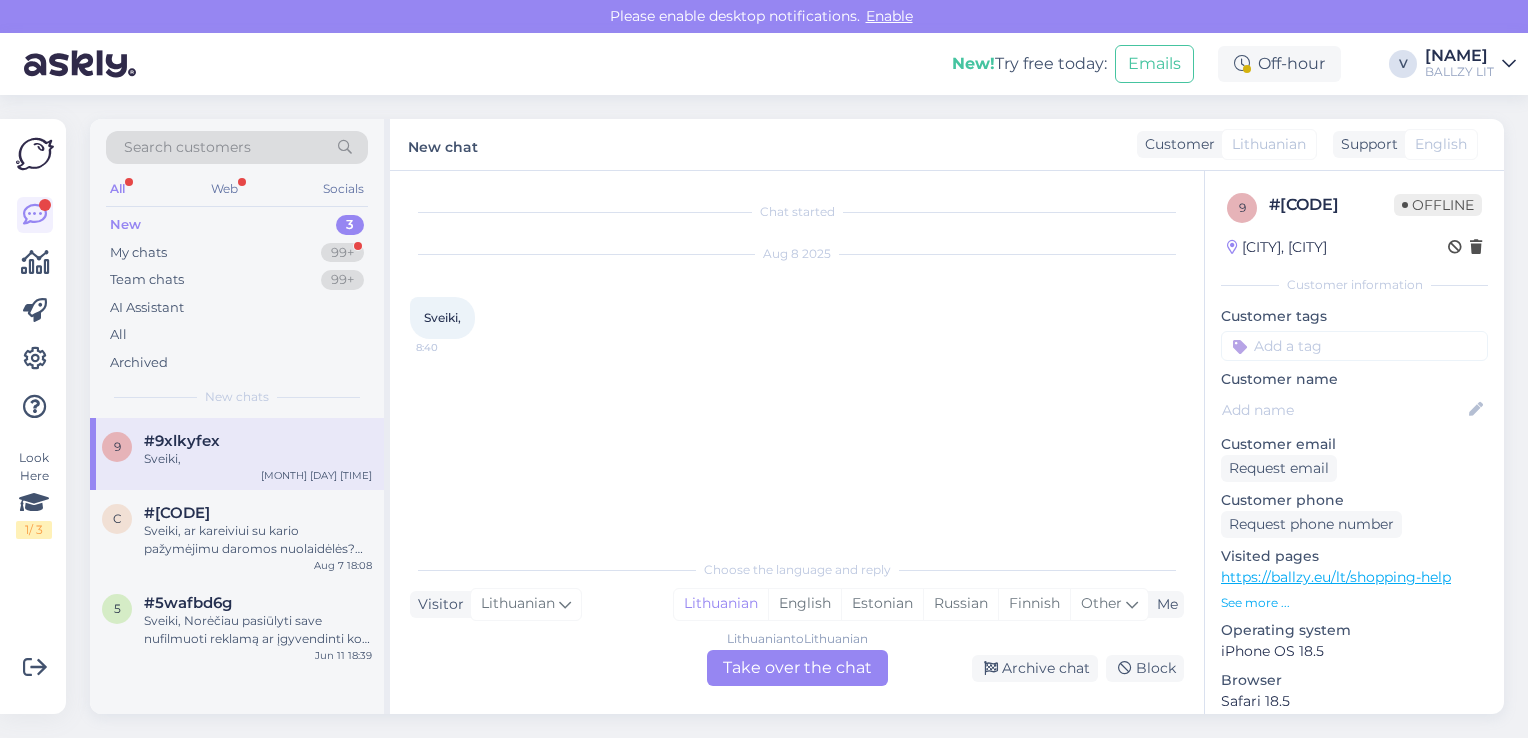 click on "Lithuanian  to  Lithuanian Take over the chat" at bounding box center (797, 668) 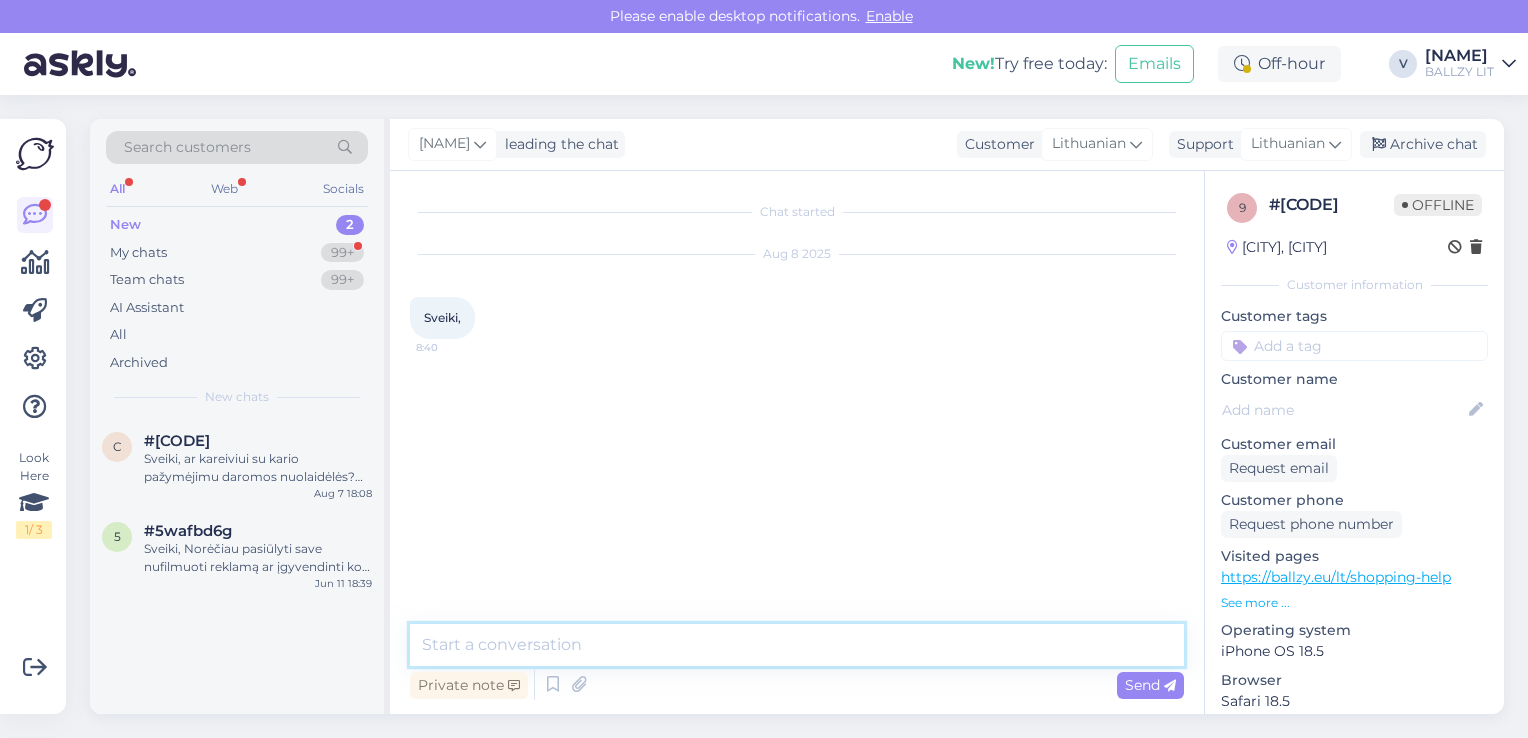 click at bounding box center (797, 645) 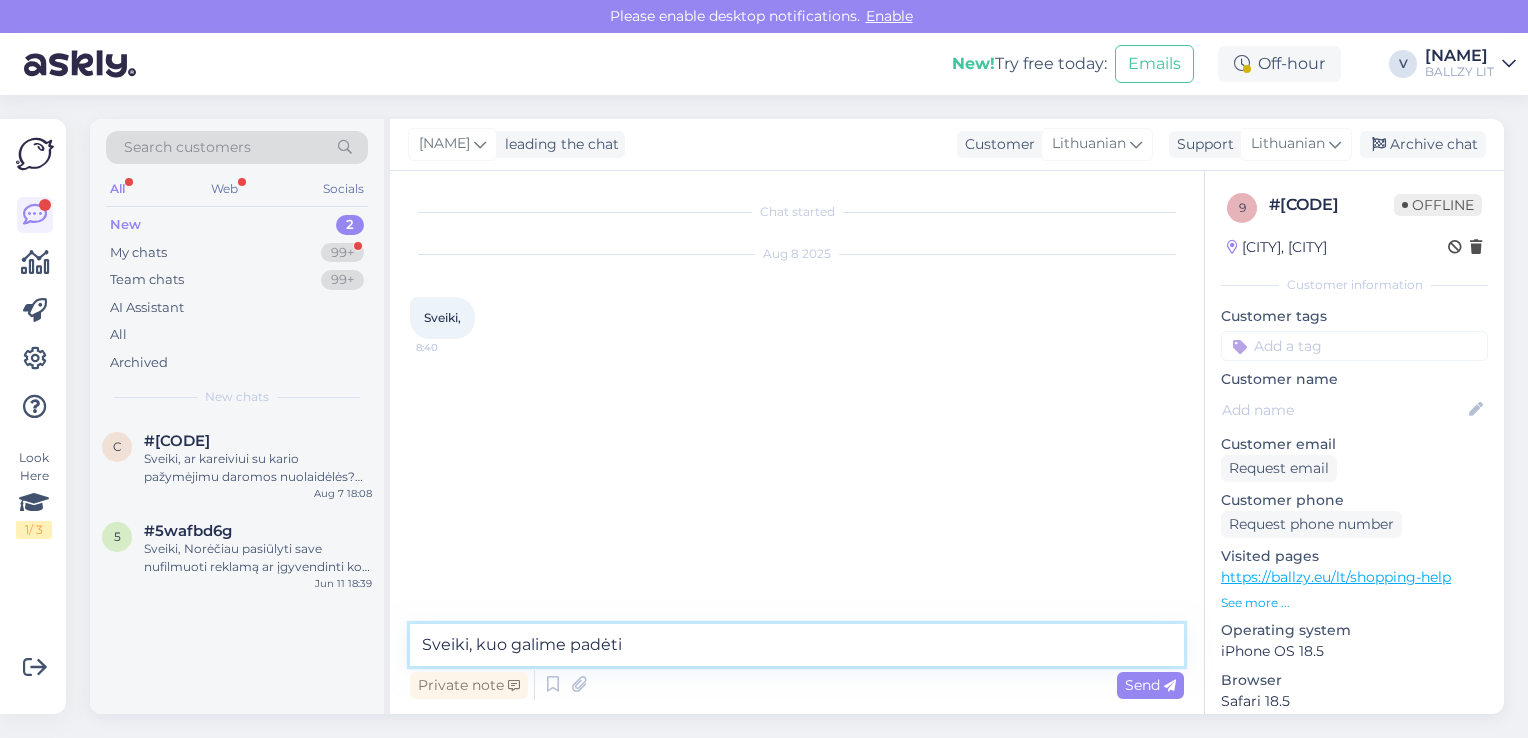 type on "Sveiki, kuo galime padėti?" 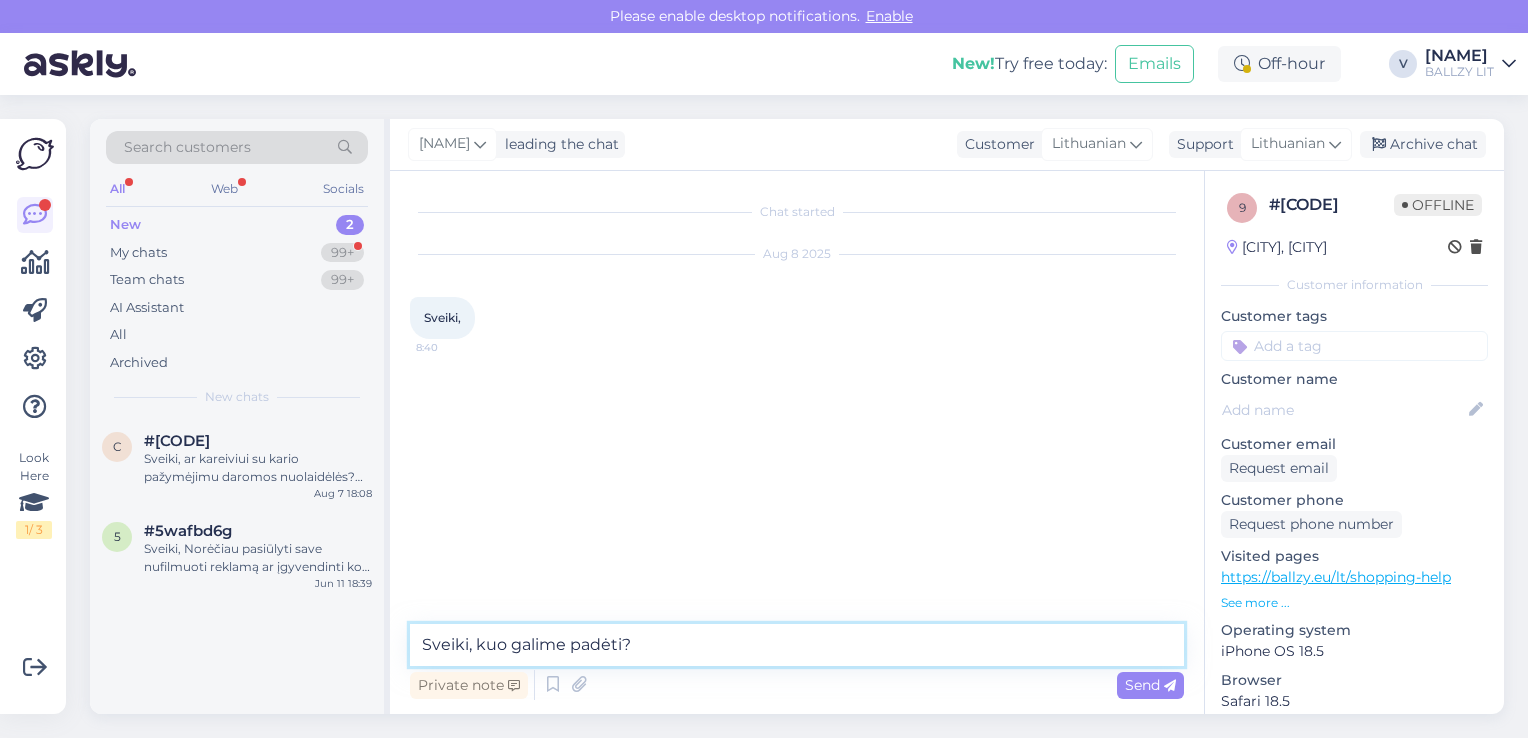 type 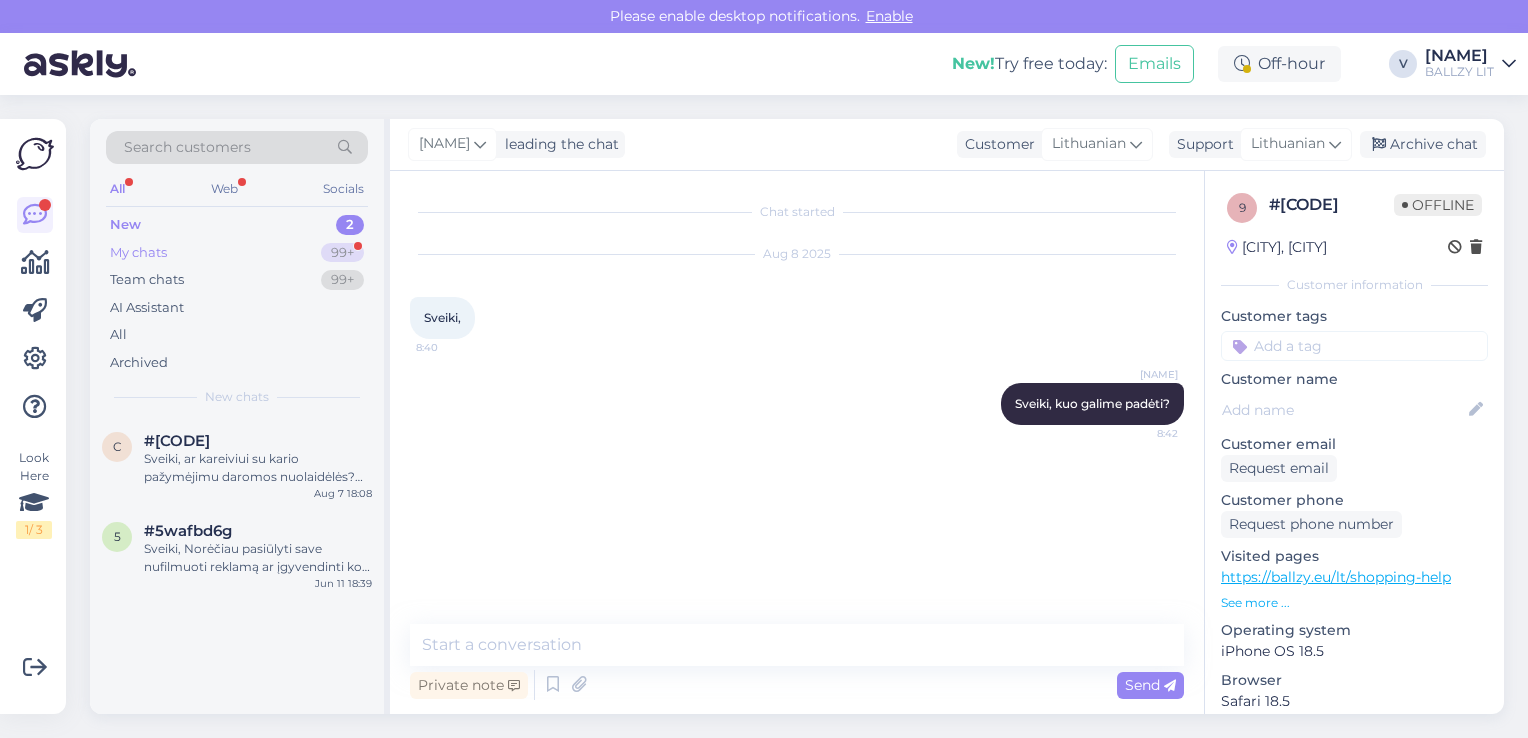 click on "My chats 99+" at bounding box center [237, 253] 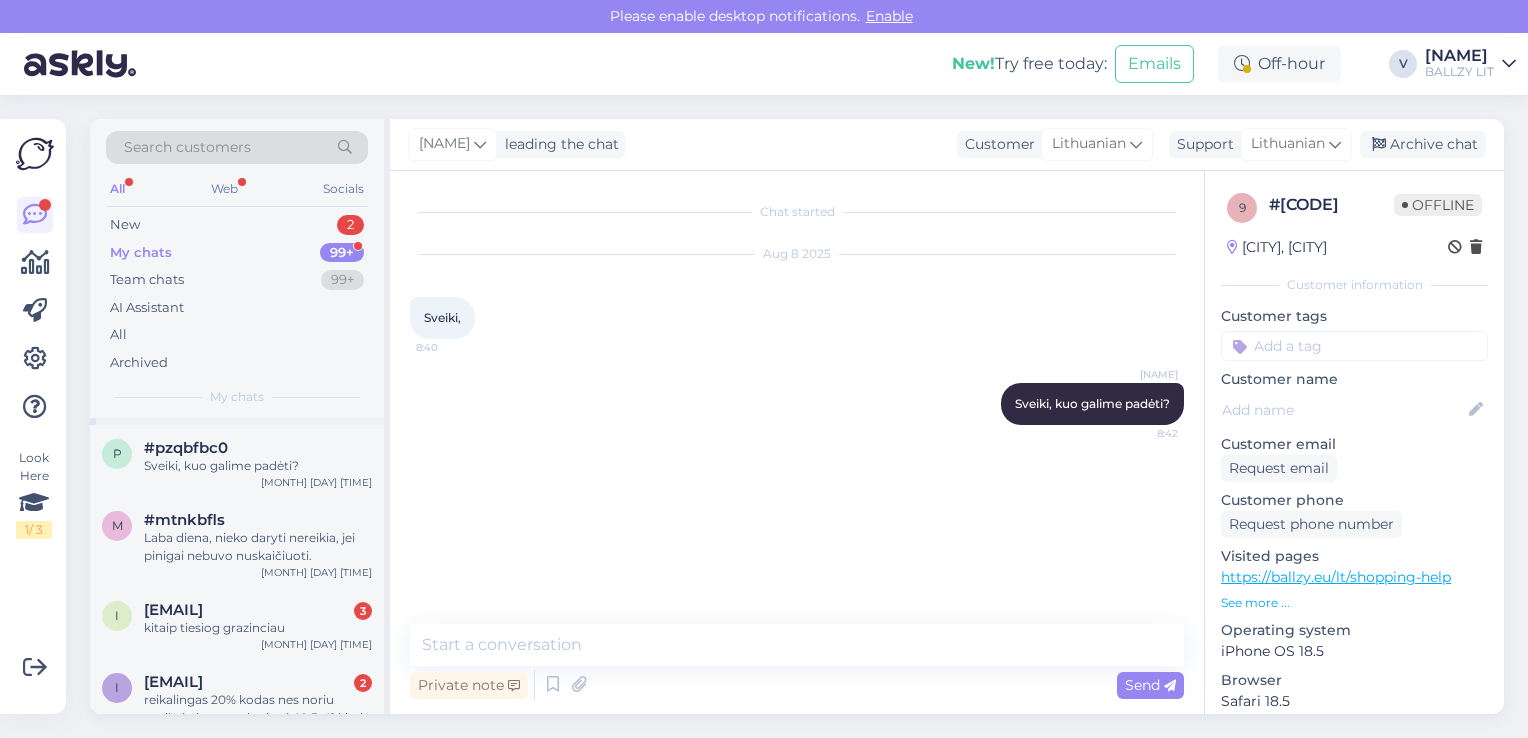 scroll, scrollTop: 100, scrollLeft: 0, axis: vertical 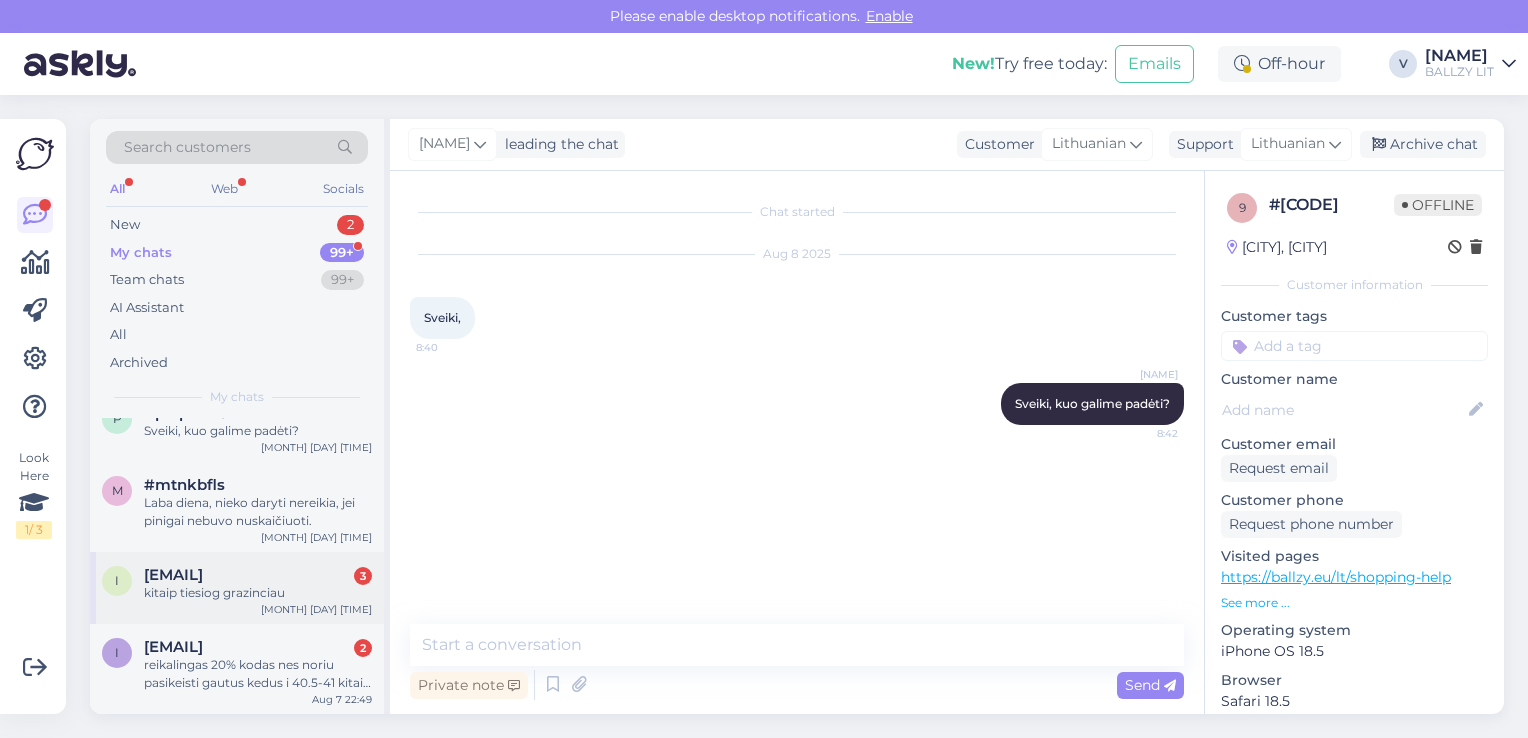 click on "[EMAIL]" at bounding box center [173, 575] 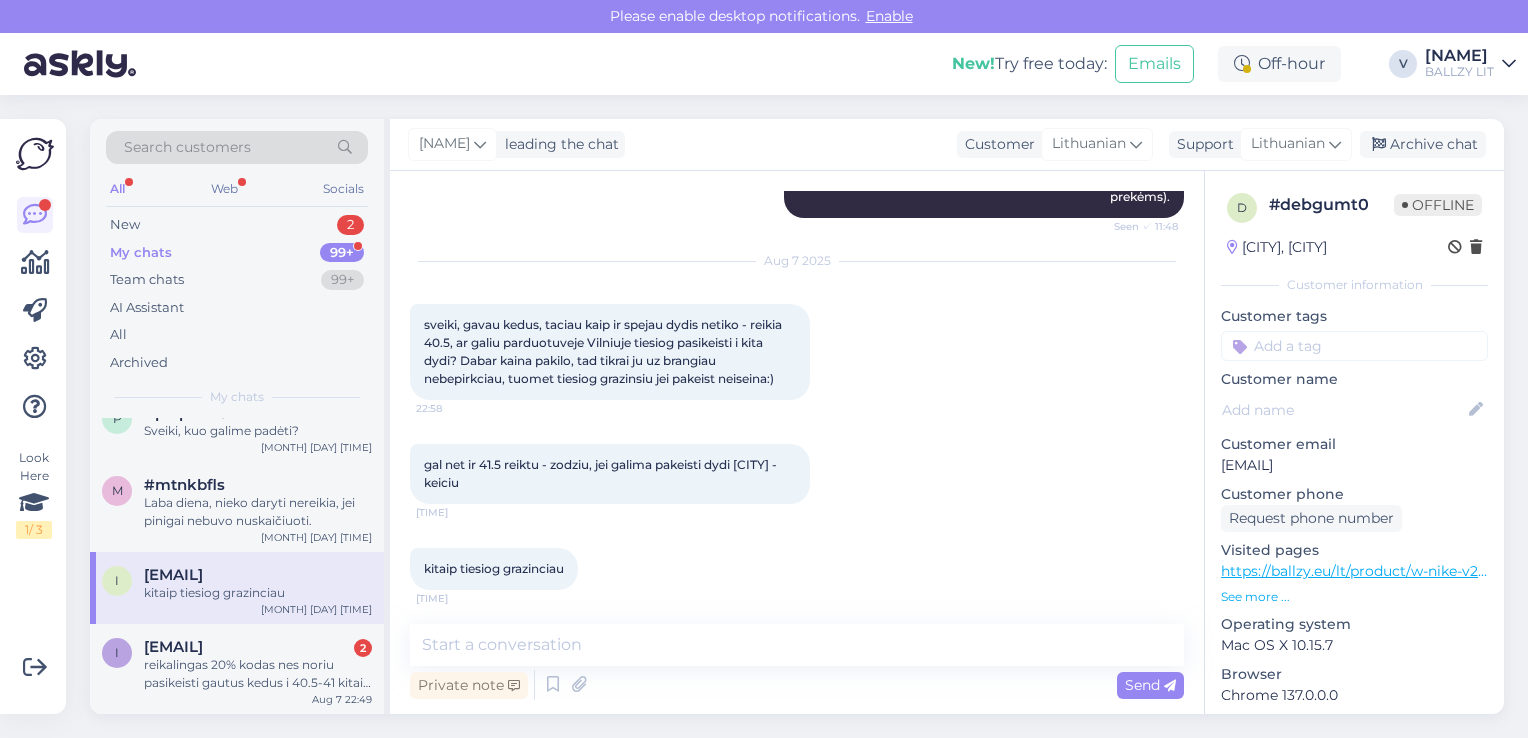 scroll, scrollTop: 1184, scrollLeft: 0, axis: vertical 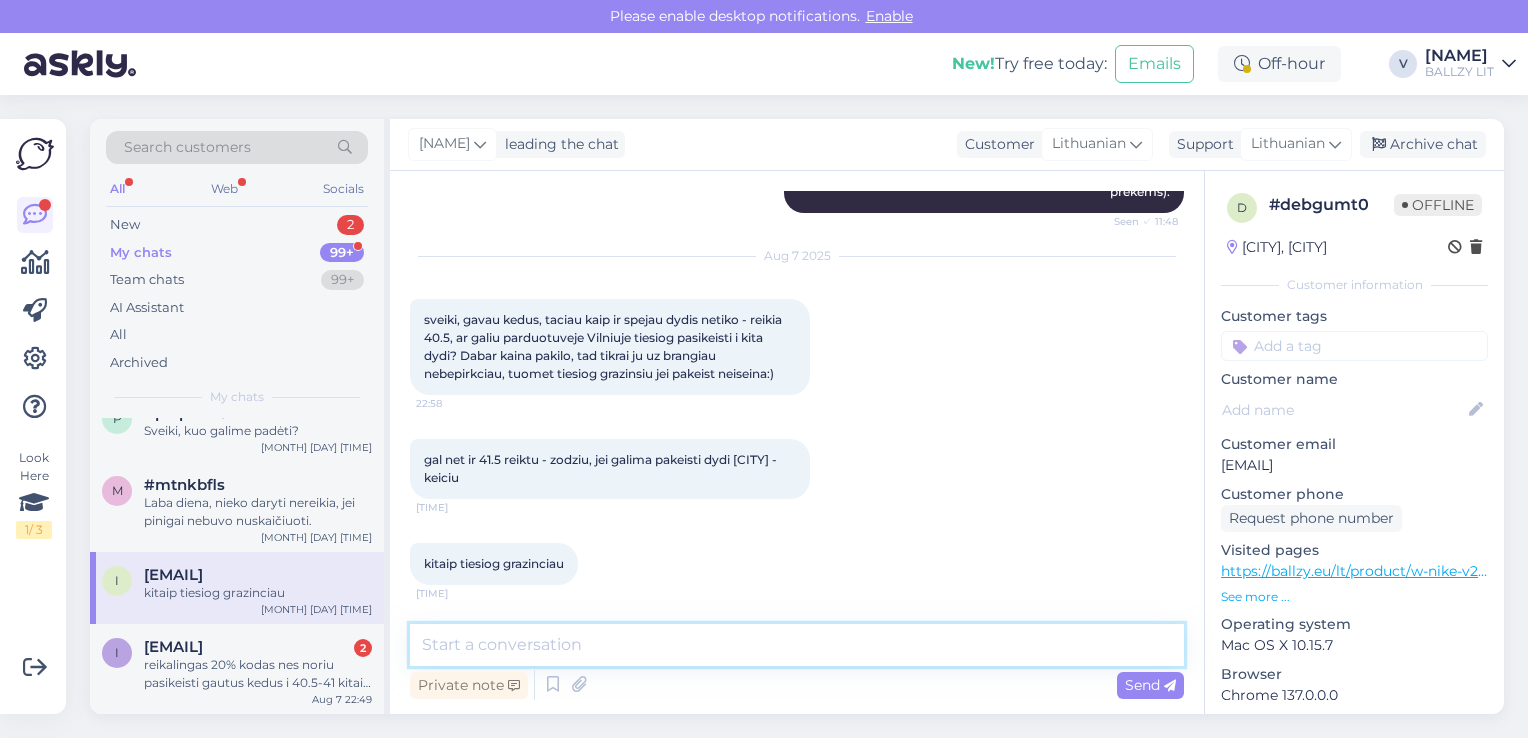 click at bounding box center [797, 645] 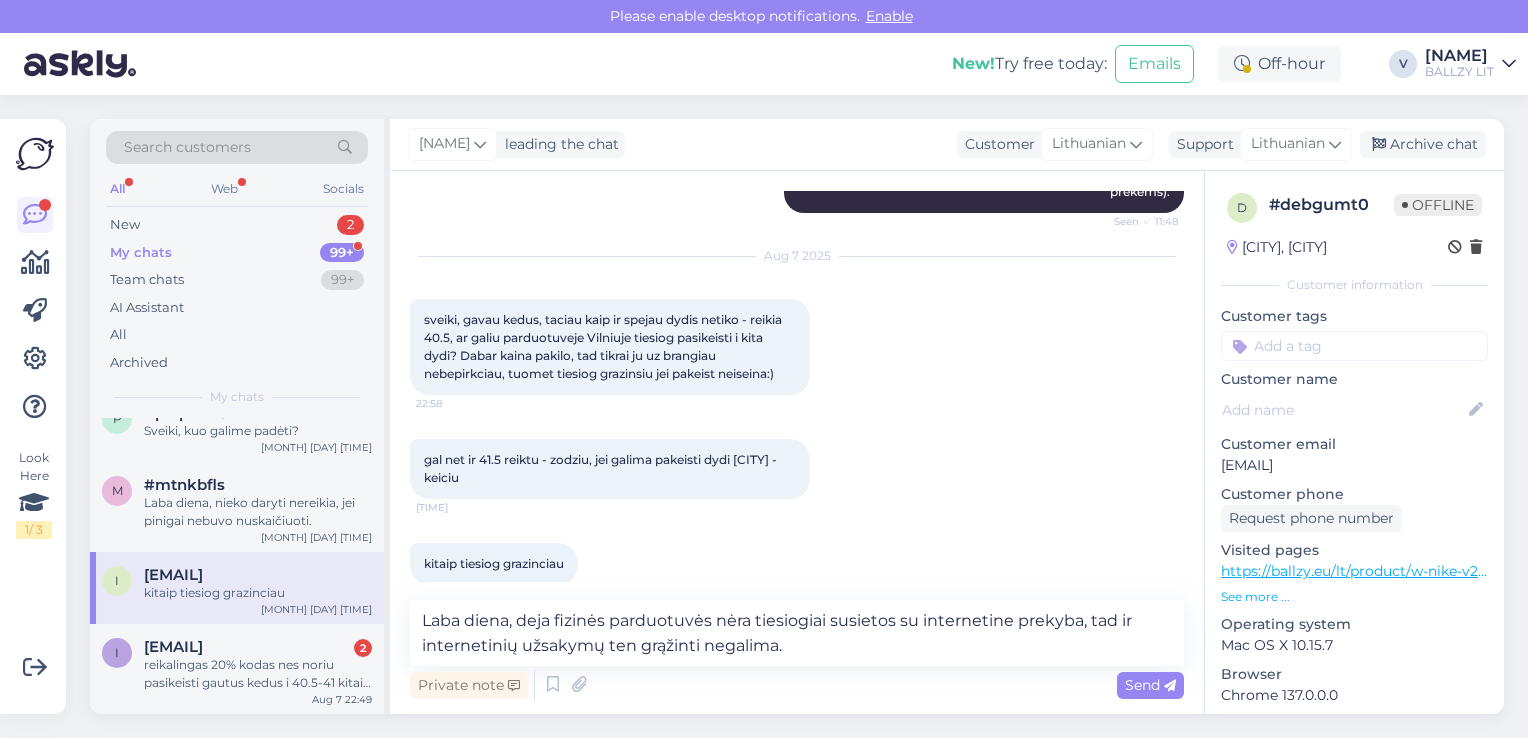 drag, startPoint x: 1215, startPoint y: 460, endPoint x: 1425, endPoint y: 467, distance: 210.11664 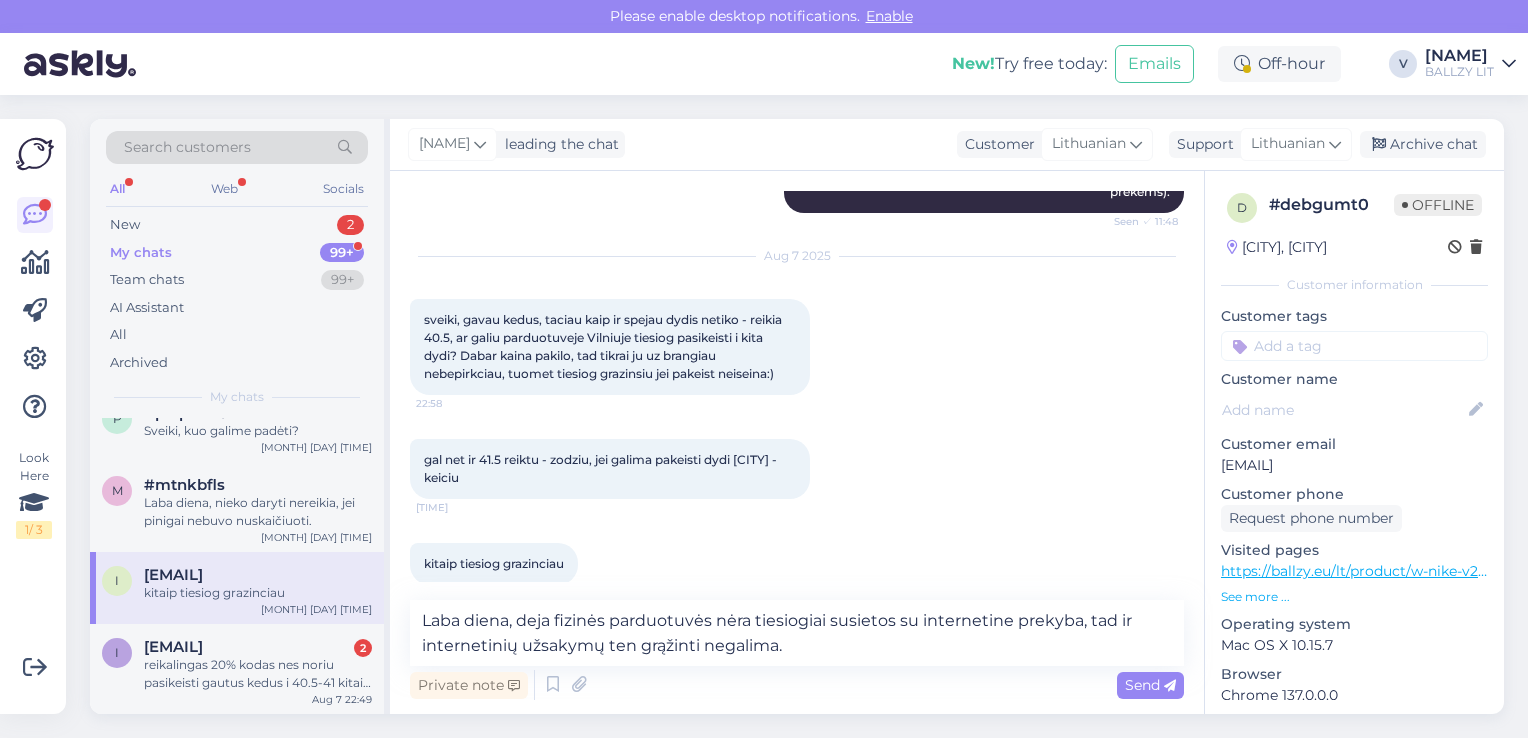 click on "d # debgumt0 Offline     [REGION], [CITY] Customer information Customer tags Customer name Customer email indre.burneikaite@example.com Customer phone Request phone number Visited pages https://ballzy.eu/lt/product/w-nike-v2k-run-hf1876-500-6-5-cnf See more ... Operating system Mac OS X 10.15.7 Browser Chrome 137.0.0.0 Extra Notes" at bounding box center [1354, 582] 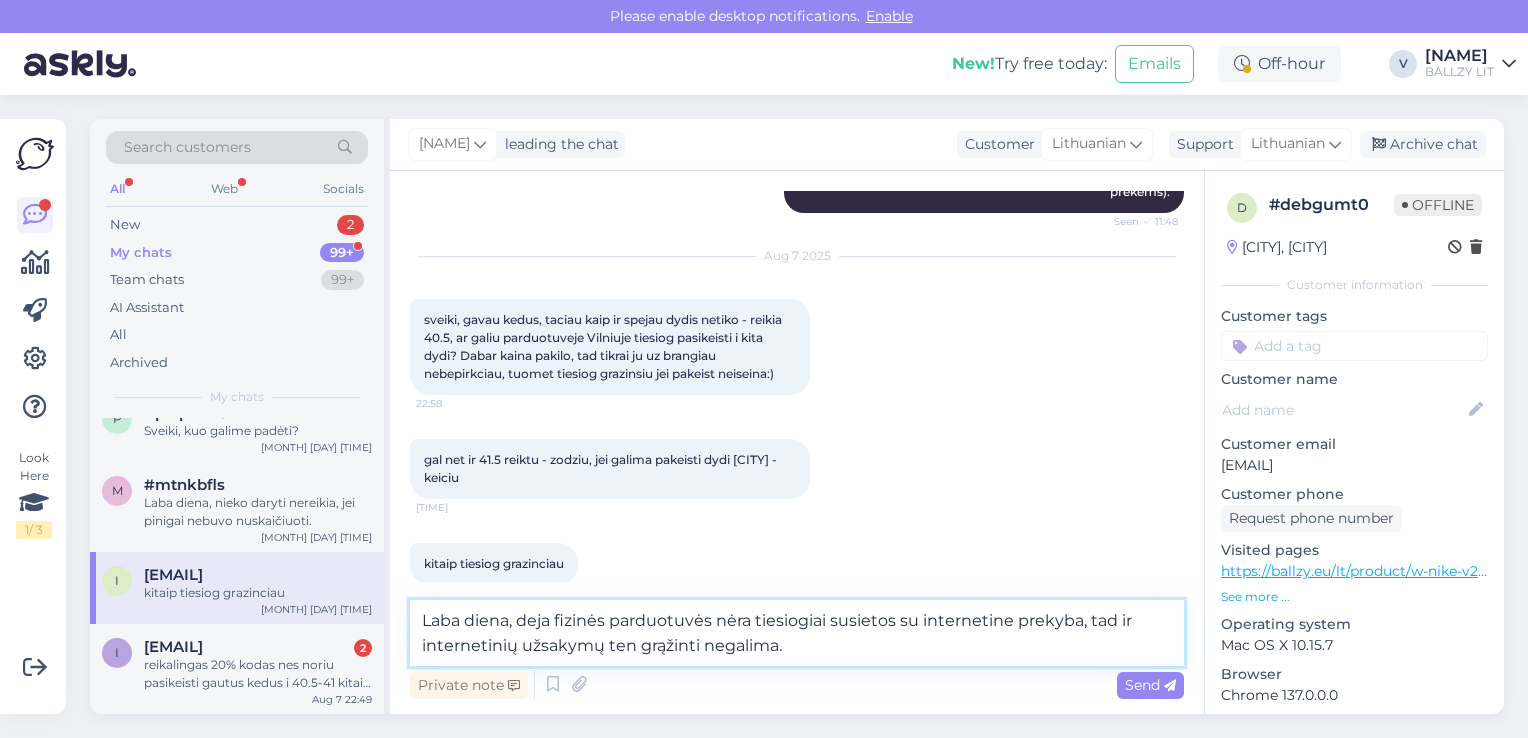 click on "Laba diena, deja fizinės parduotuvės nėra tiesiogiai susietos su internetine prekyba, tad ir internetinių užsakymų ten grąžinti negalima." at bounding box center [797, 633] 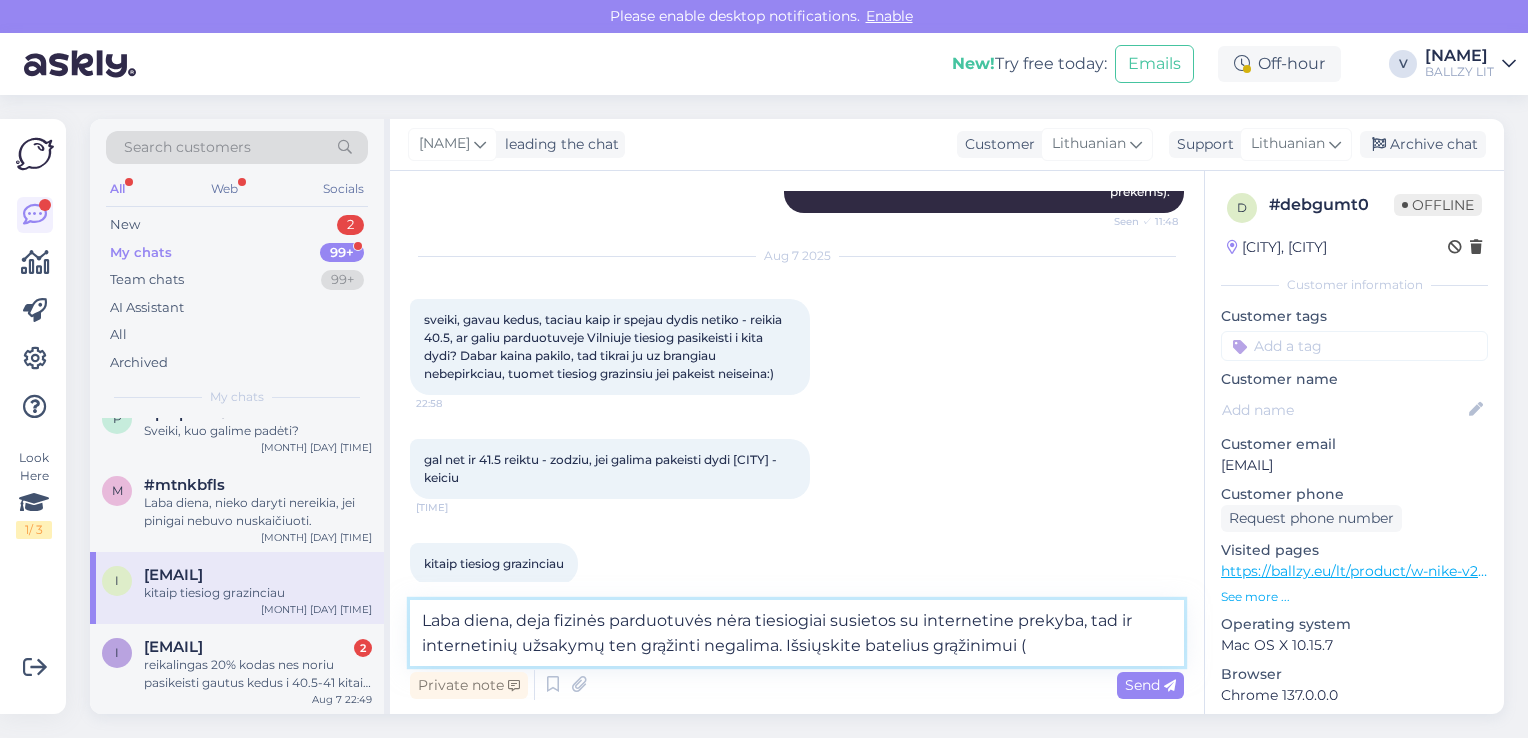 paste on "https://ballzy.eu/lt/shopping-help#returning" 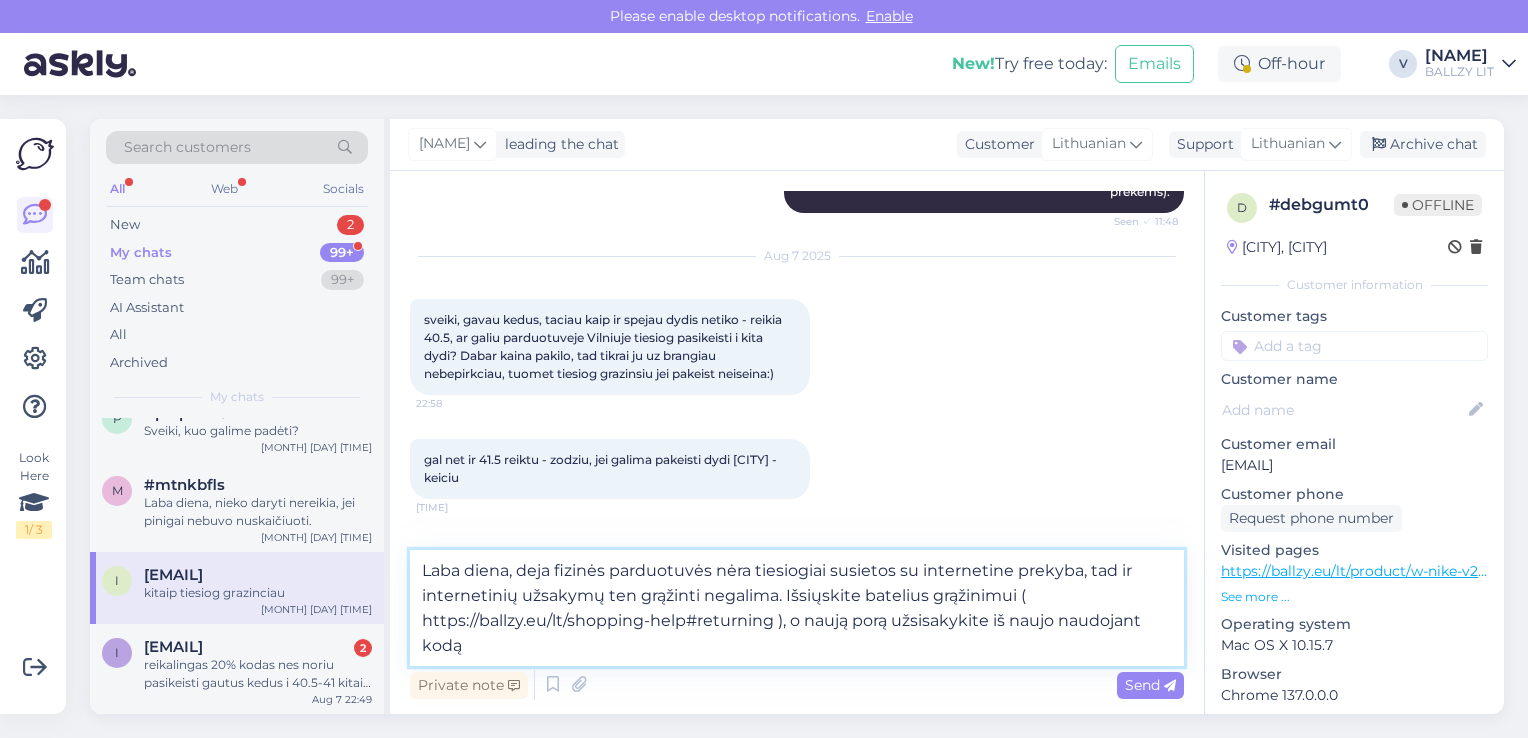 click on "Laba diena, deja fizinės parduotuvės nėra tiesiogiai susietos su internetine prekyba, tad ir internetinių užsakymų ten grąžinti negalima. Išsiųskite batelius grąžinimui ( https://ballzy.eu/lt/shopping-help#returning ), o naują porą užsisakykite iš naujo naudojant kodą" at bounding box center (797, 608) 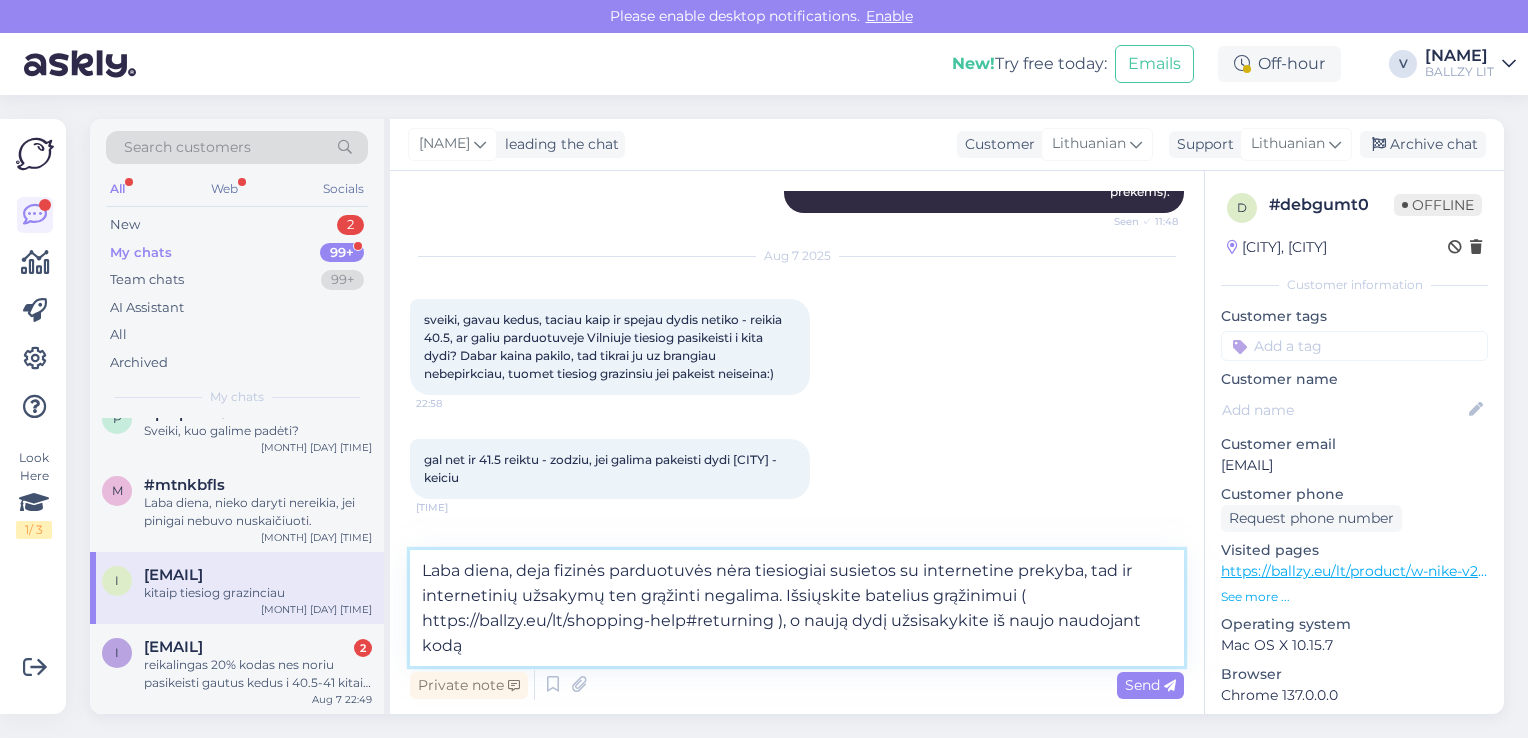 click on "Laba diena, deja fizinės parduotuvės nėra tiesiogiai susietos su internetine prekyba, tad ir internetinių užsakymų ten grąžinti negalima. Išsiųskite batelius grąžinimui ( https://ballzy.eu/lt/shopping-help#returning ), o naują dydį užsisakykite iš naujo naudojant kodą" at bounding box center [797, 608] 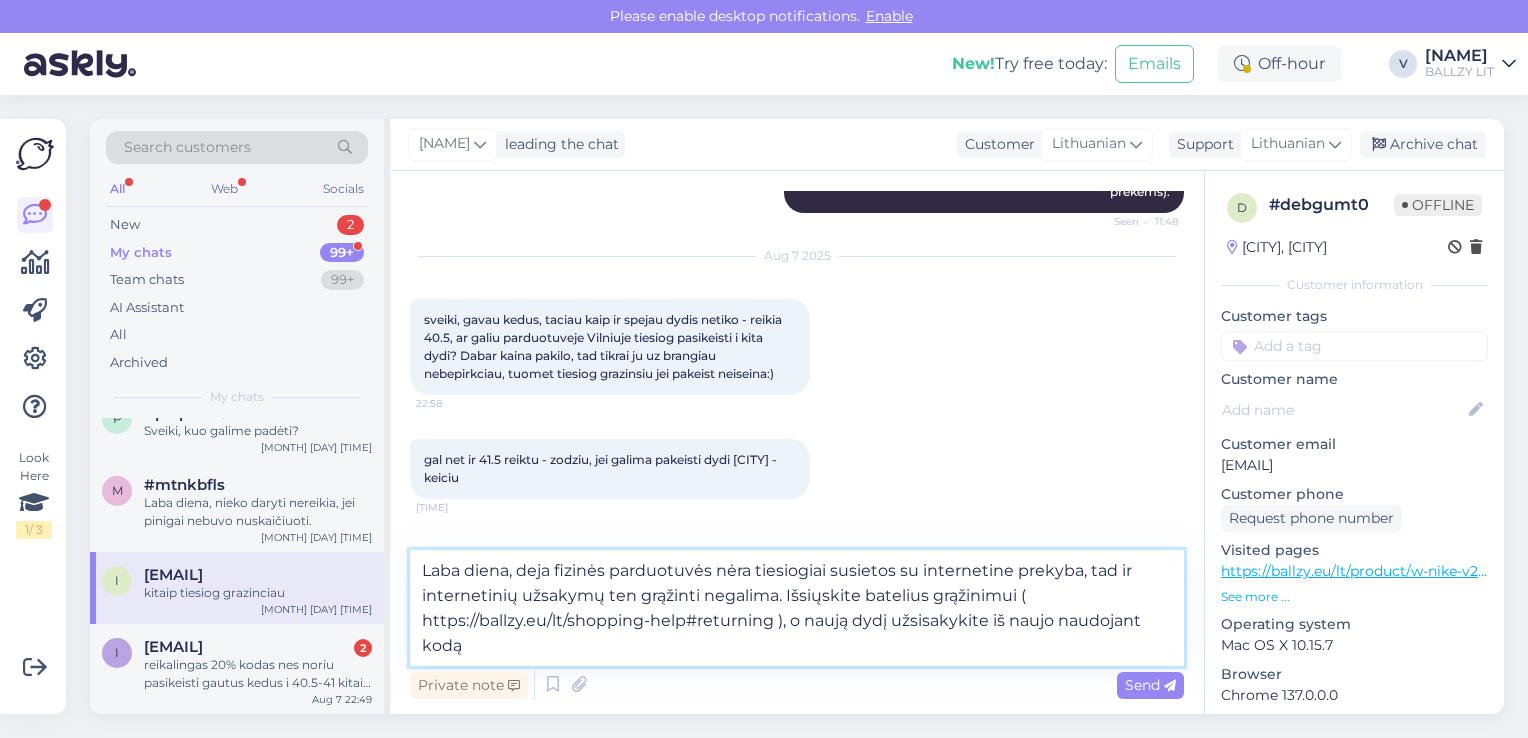 paste on "[CODE]" 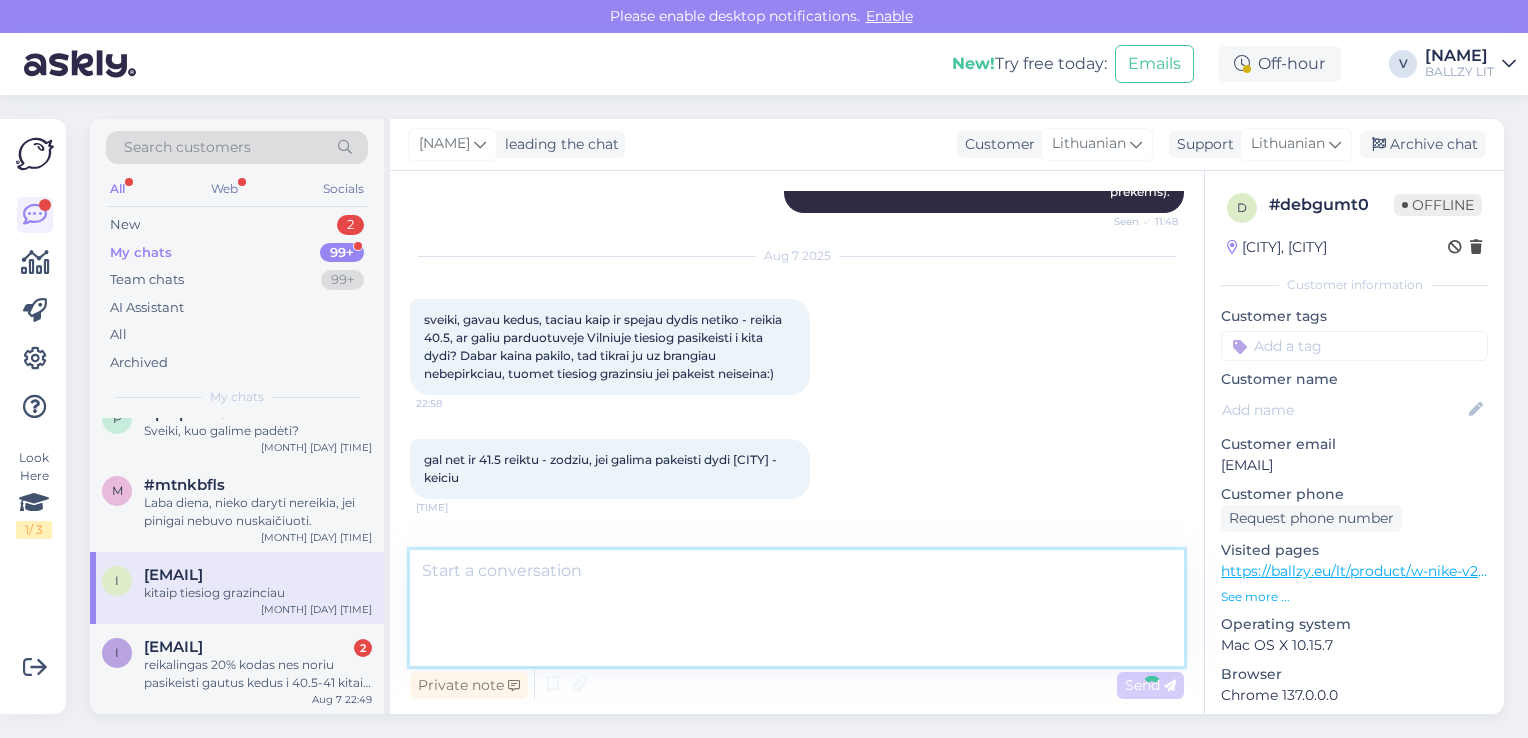 scroll, scrollTop: 1384, scrollLeft: 0, axis: vertical 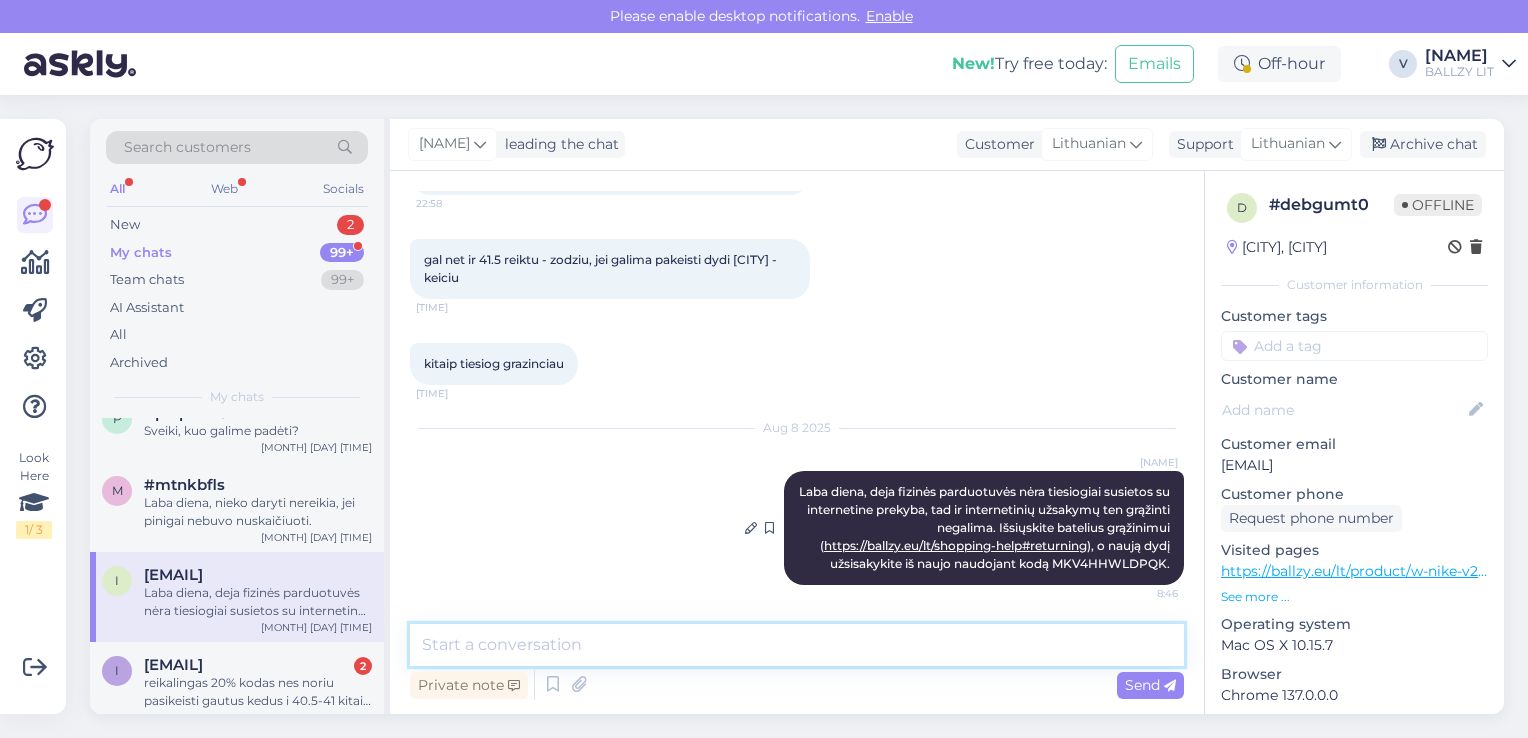 type 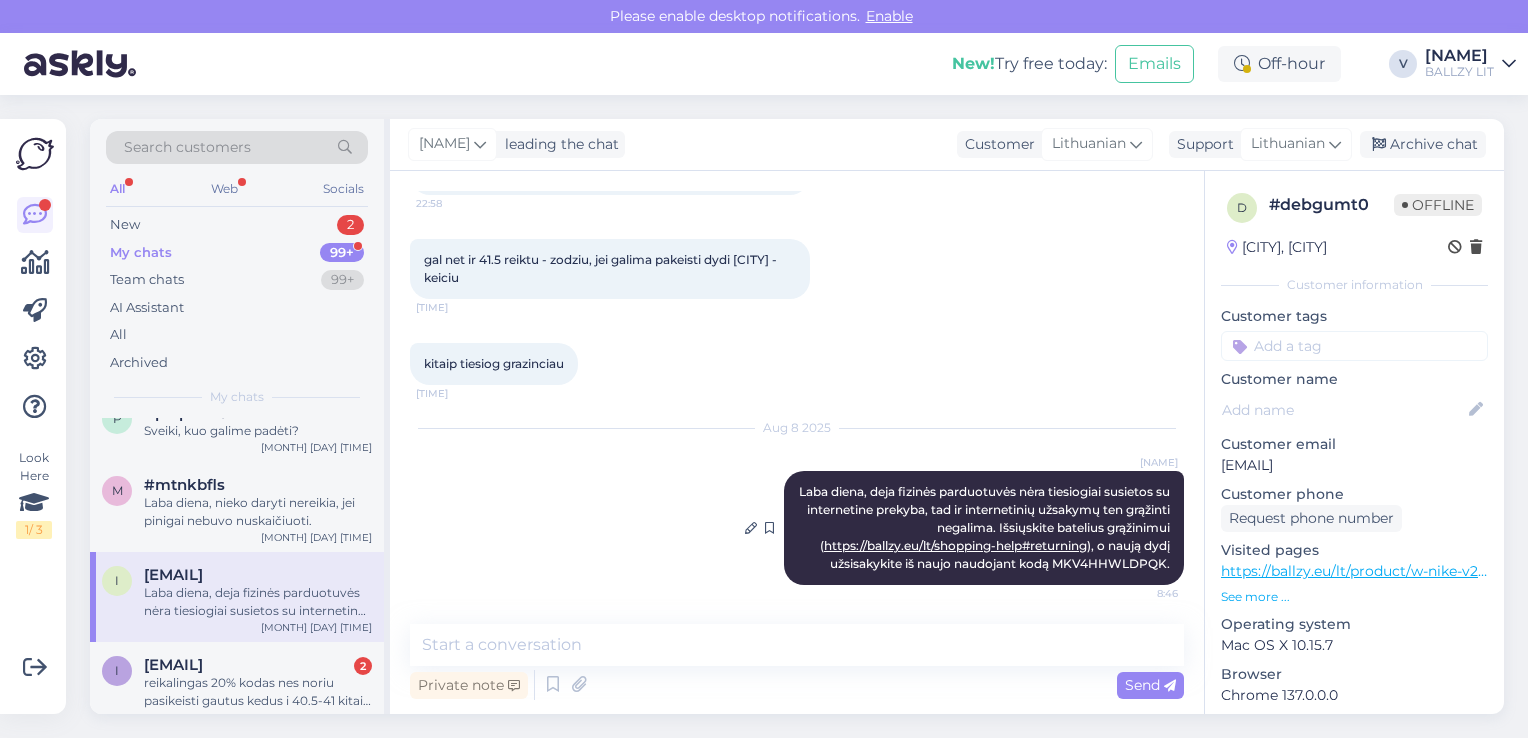 drag, startPoint x: 792, startPoint y: 489, endPoint x: 1155, endPoint y: 564, distance: 370.66696 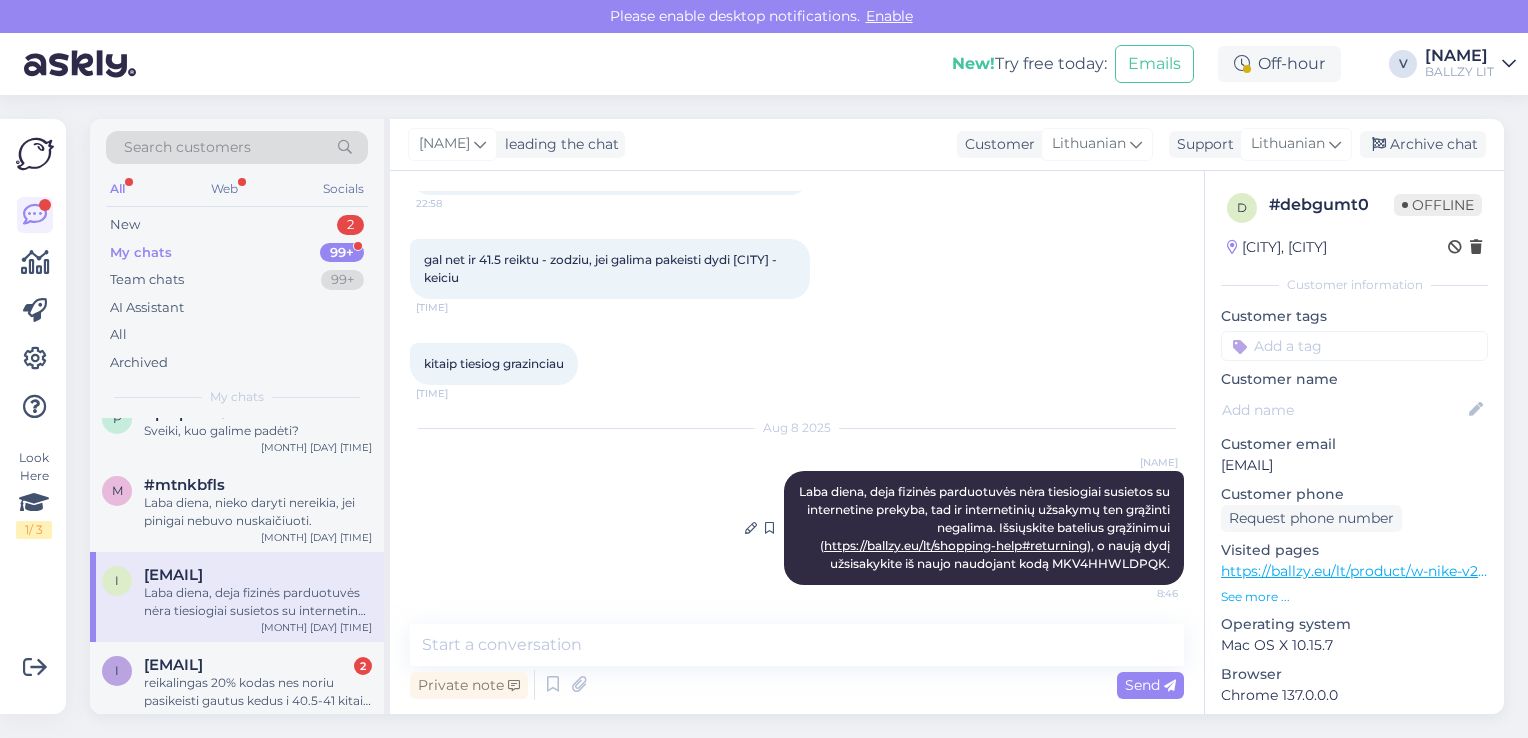 click on "[FIRST] Laba diena, deja fizinės parduotuvės nėra tiesiogiai susietos su internetine prekyba, tad ir internetinių užsakymų ten grąžinti negalima. Išsiųskite batelius grąžinimui ( https://ballzy.eu/lt/shopping-help#returning ), o naują dydį užsisakykite iš naujo naudojant kodą. [TIME]" at bounding box center [984, 528] 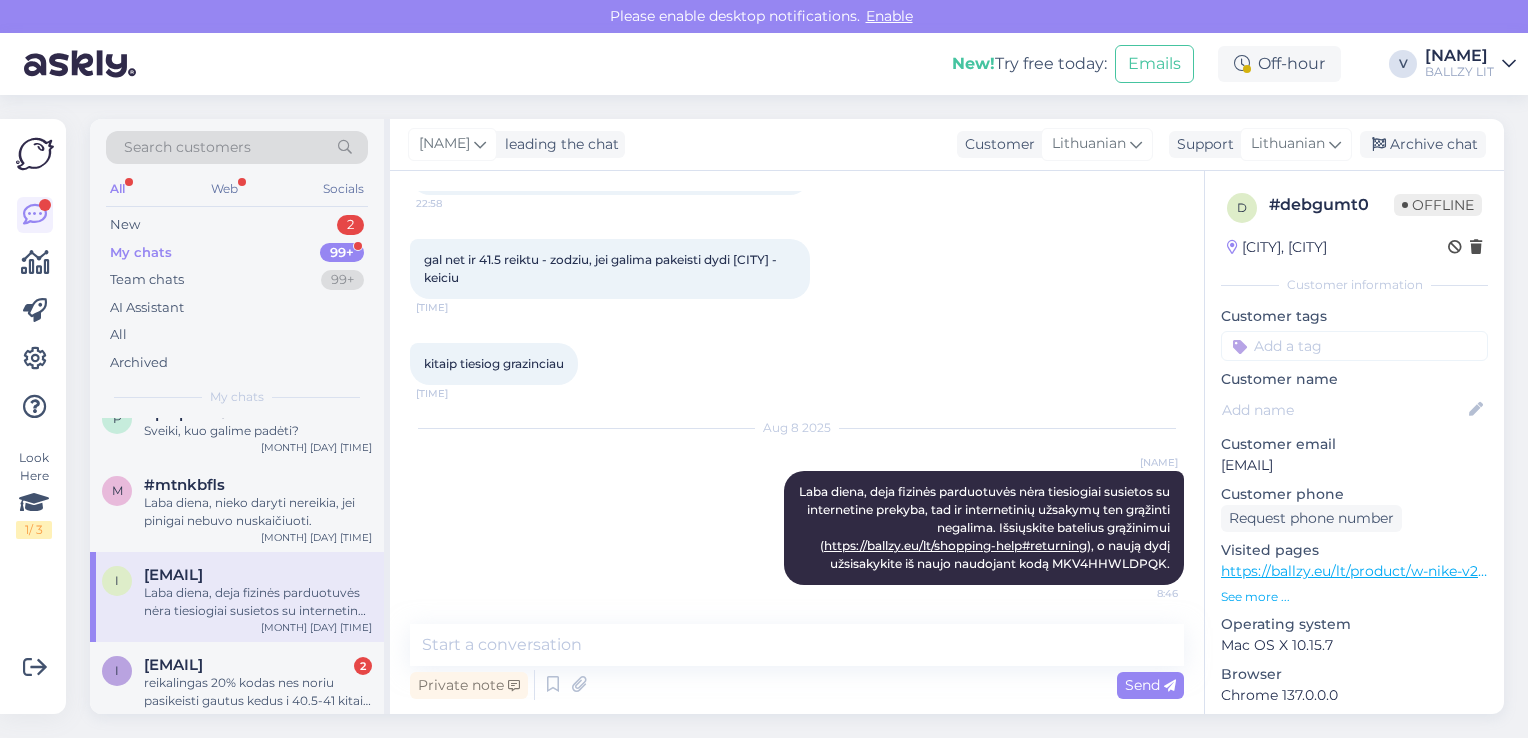 scroll, scrollTop: 1284, scrollLeft: 0, axis: vertical 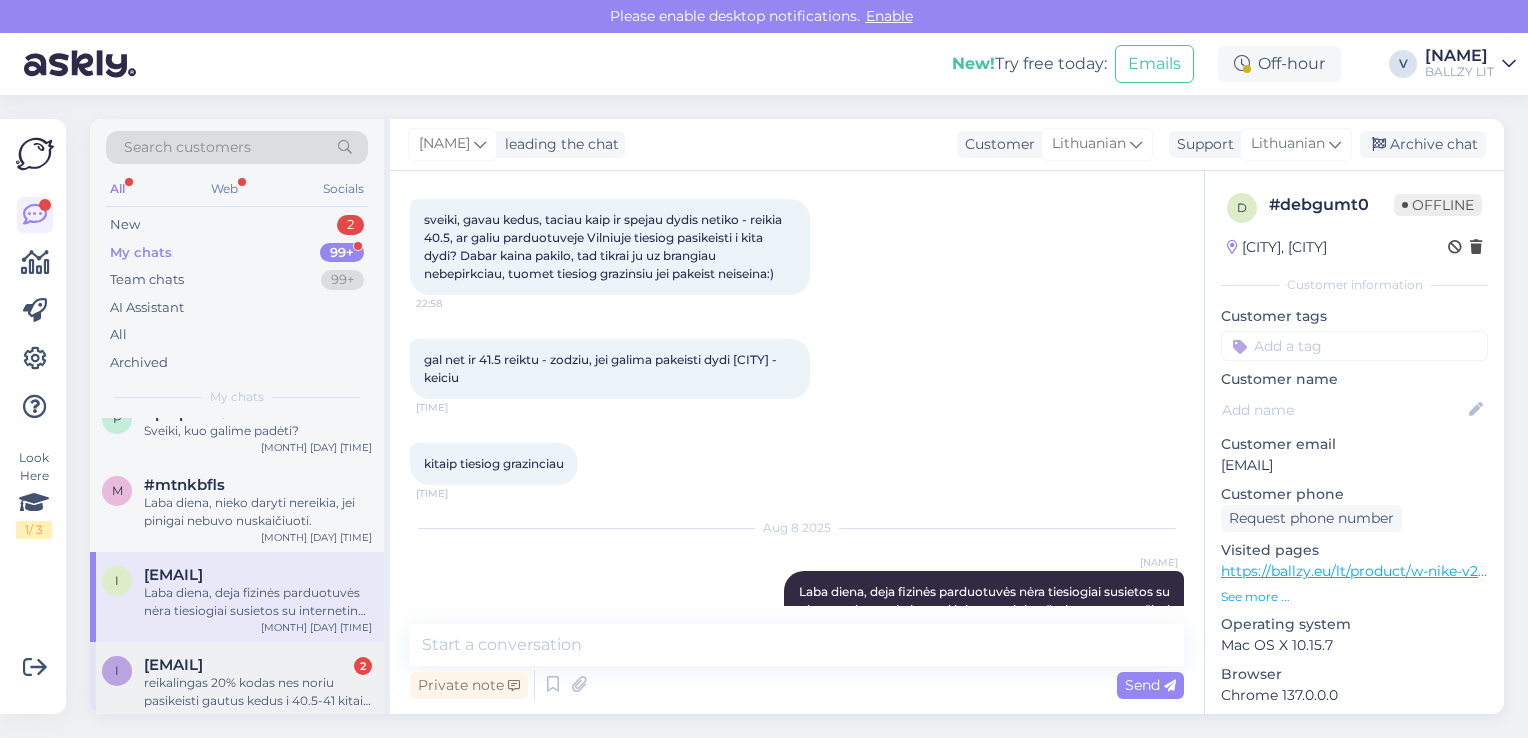 click on "[EMAIL]" at bounding box center (173, 665) 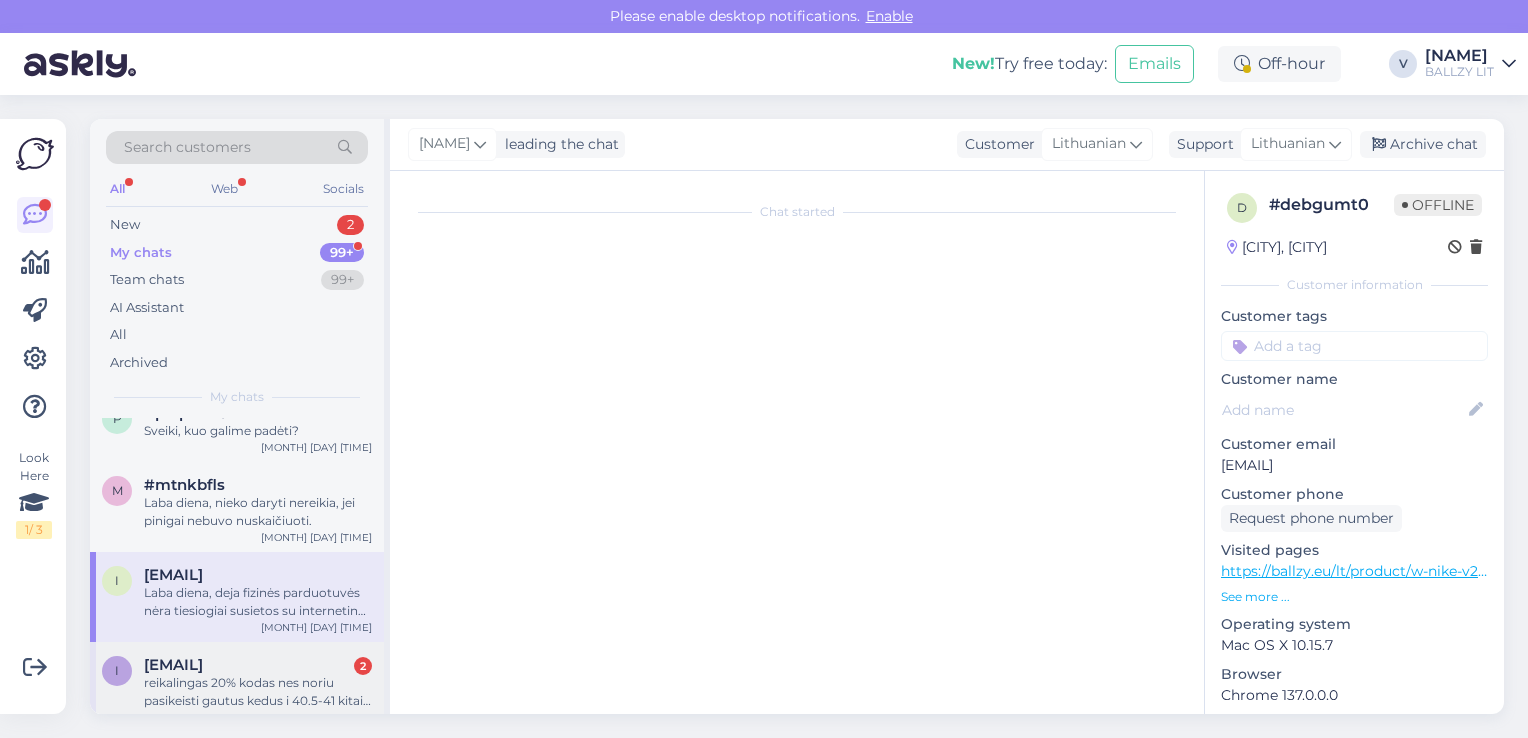 scroll, scrollTop: 632, scrollLeft: 0, axis: vertical 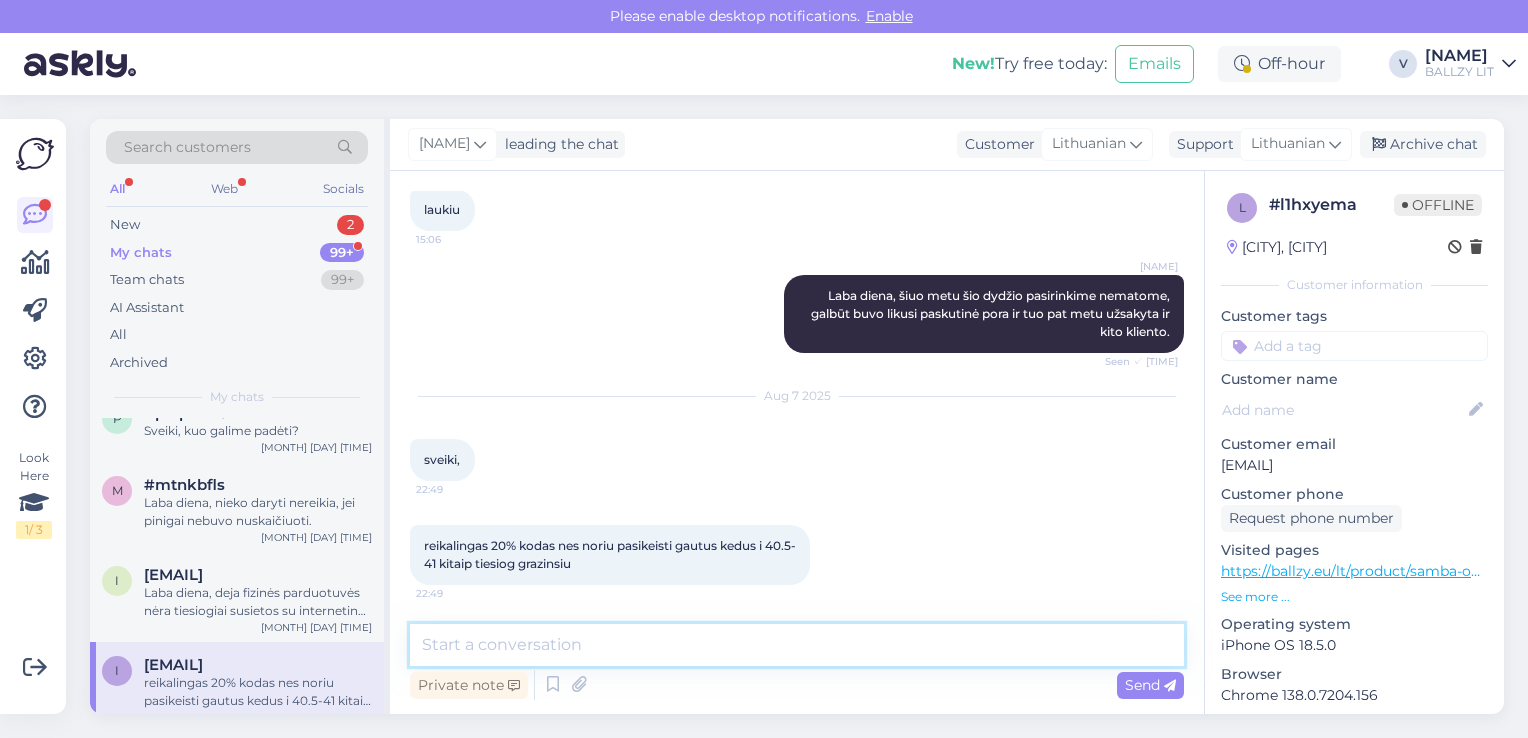 click at bounding box center [797, 645] 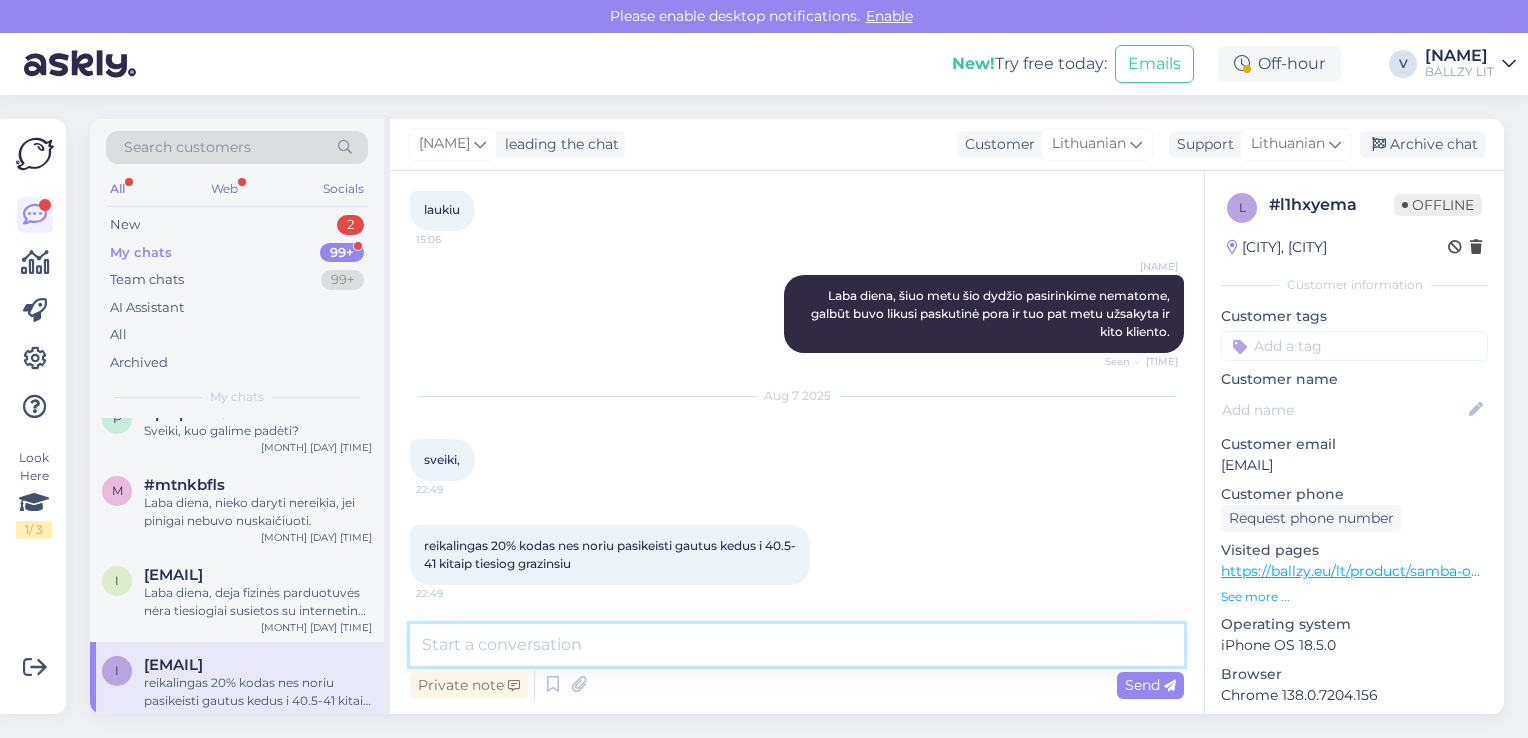 paste on "Laba diena, deja fizinės parduotuvės nėra tiesiogiai susietos su internetine prekyba, tad ir internetinių užsakymų ten grąžinti negalima. Išsiųskite batelius grąžinimui ( https://ballzy.eu/lt/shopping-help#returning ), o naują dydį užsisakykite iš naujo naudojant kodą MKV4HHWLDPQK." 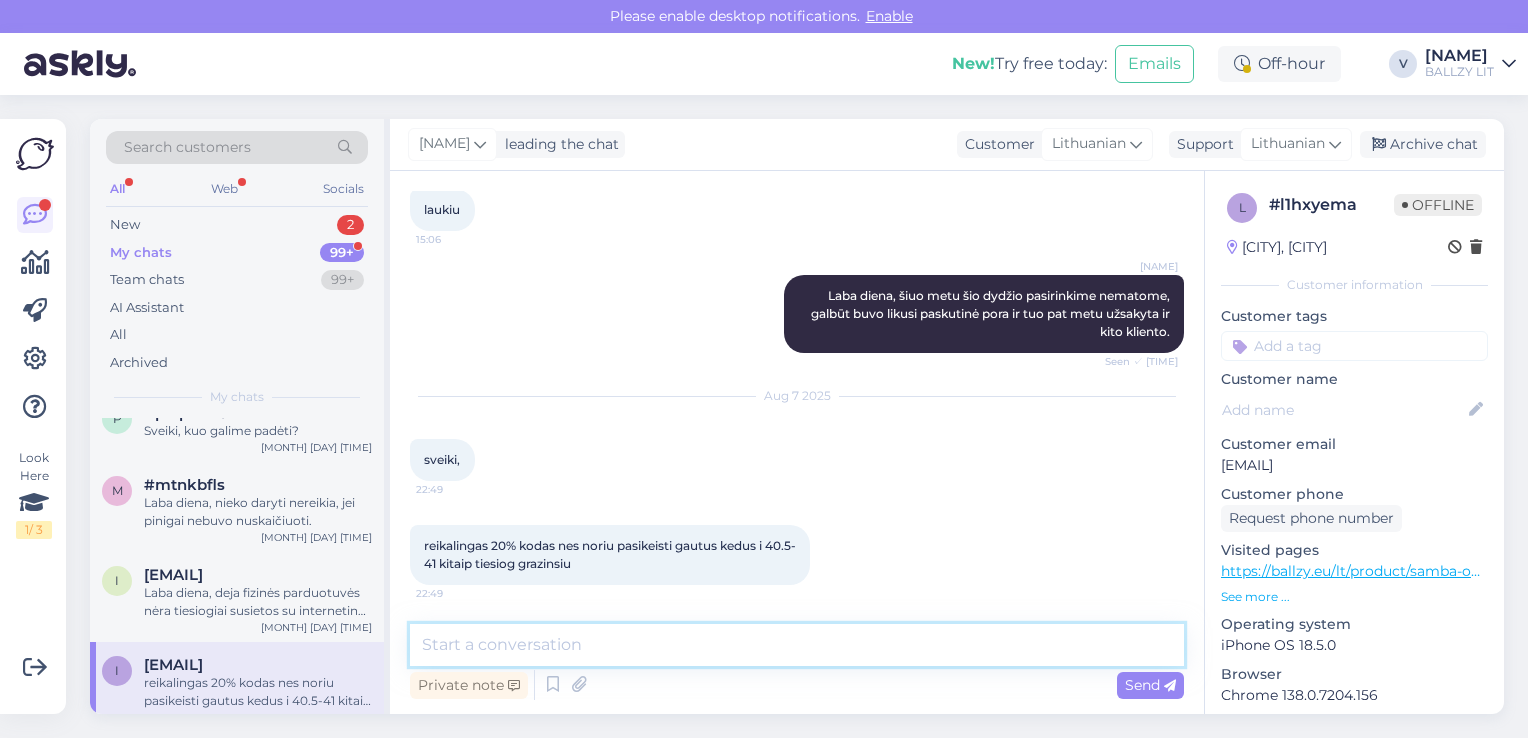 type on "Laba diena, deja fizinės parduotuvės nėra tiesiogiai susietos su internetine prekyba, tad ir internetinių užsakymų ten grąžinti negalima. Išsiųskite batelius grąžinimui ( https://ballzy.eu/lt/shopping-help#returning ), o naują dydį užsisakykite iš naujo naudojant kodą MKV4HHWLDPQK." 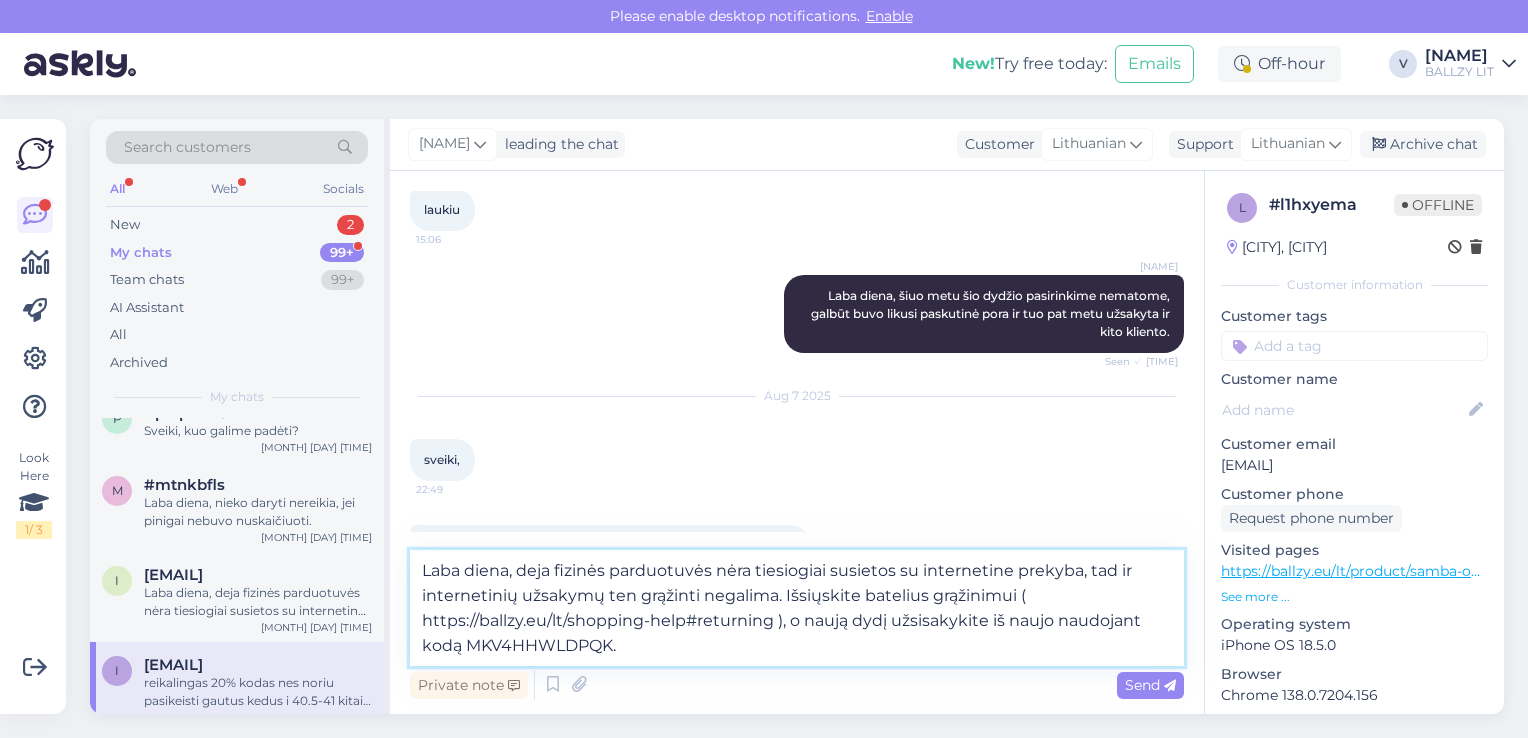 scroll, scrollTop: 705, scrollLeft: 0, axis: vertical 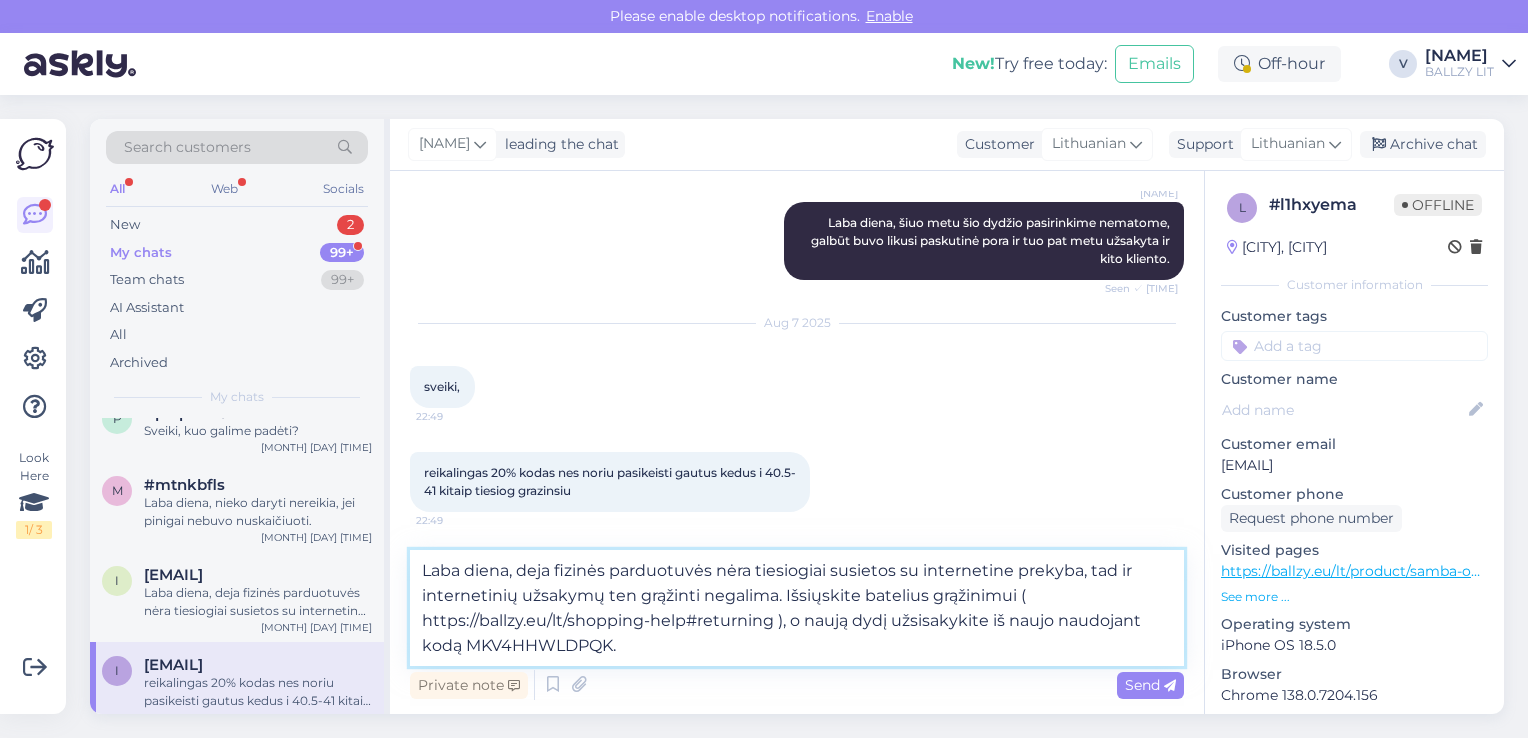 type 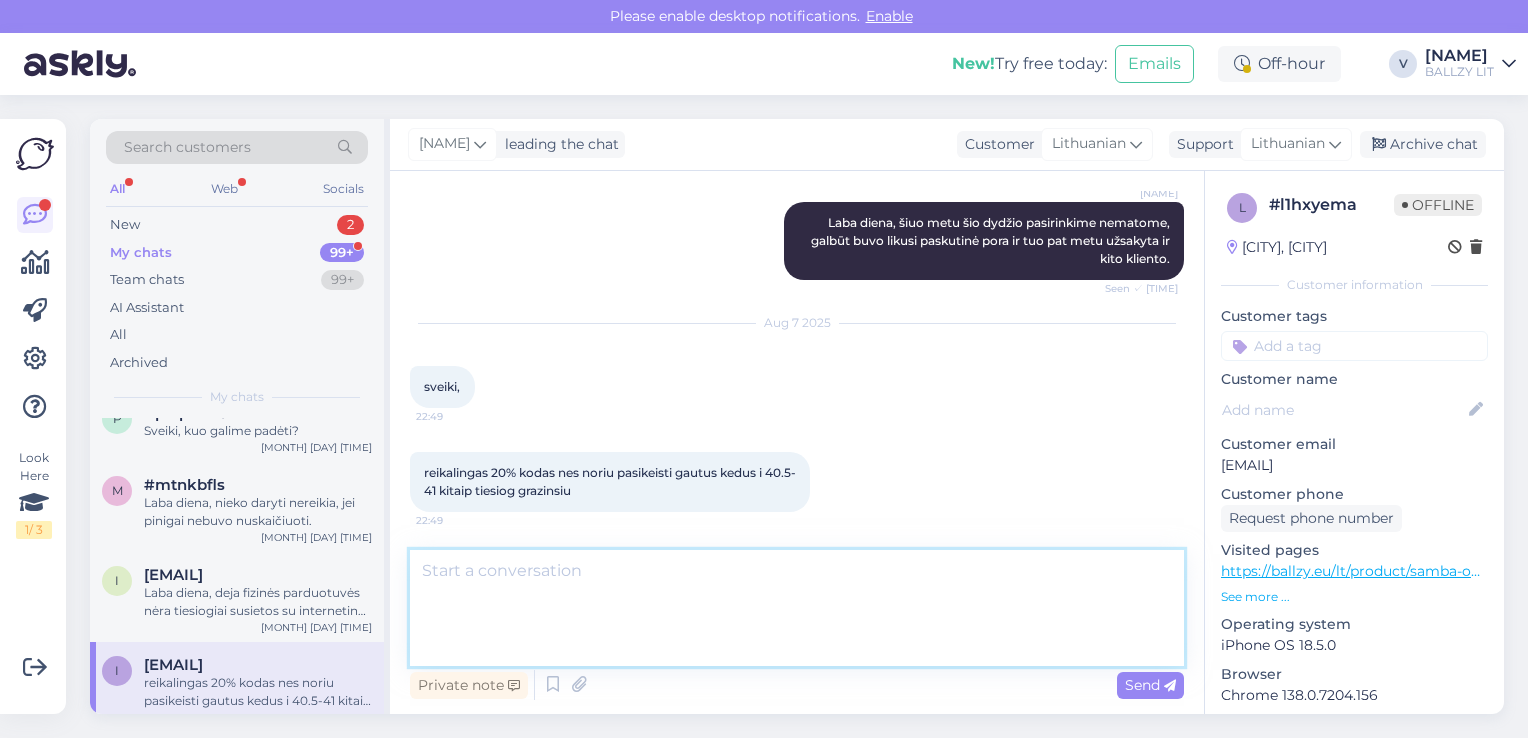 scroll, scrollTop: 832, scrollLeft: 0, axis: vertical 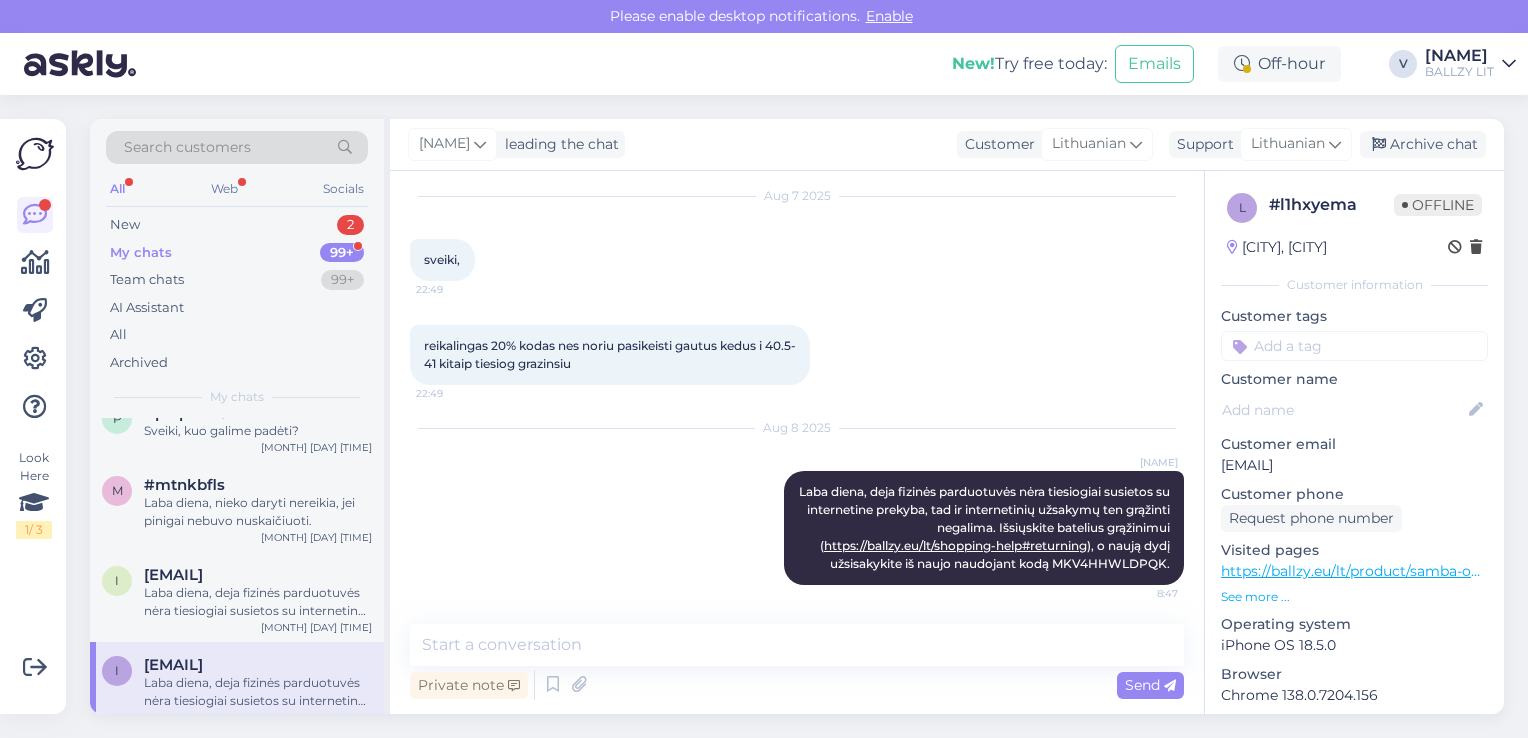 click on "My chats" at bounding box center [141, 253] 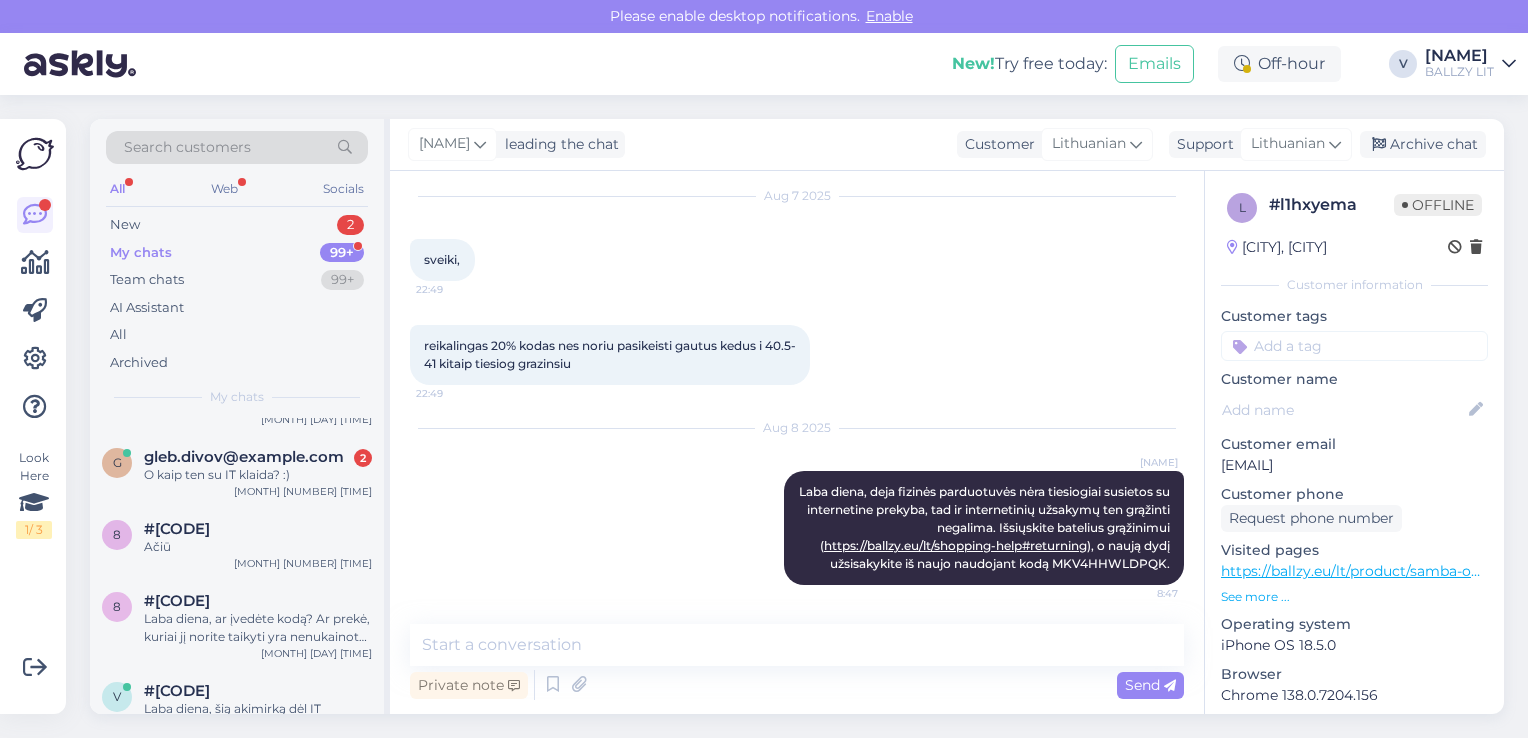 scroll, scrollTop: 400, scrollLeft: 0, axis: vertical 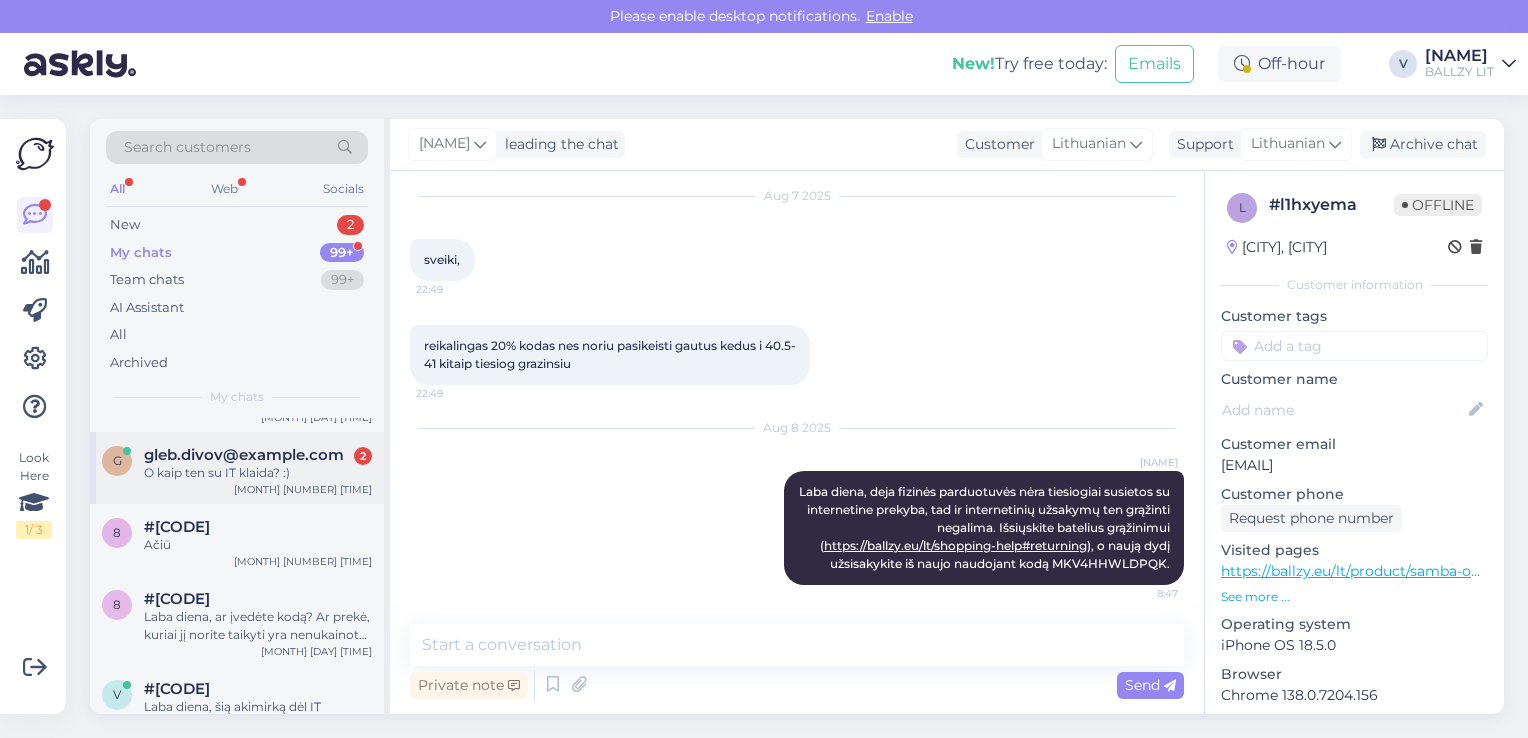 click on "gleb.divov@example.com" at bounding box center [244, 455] 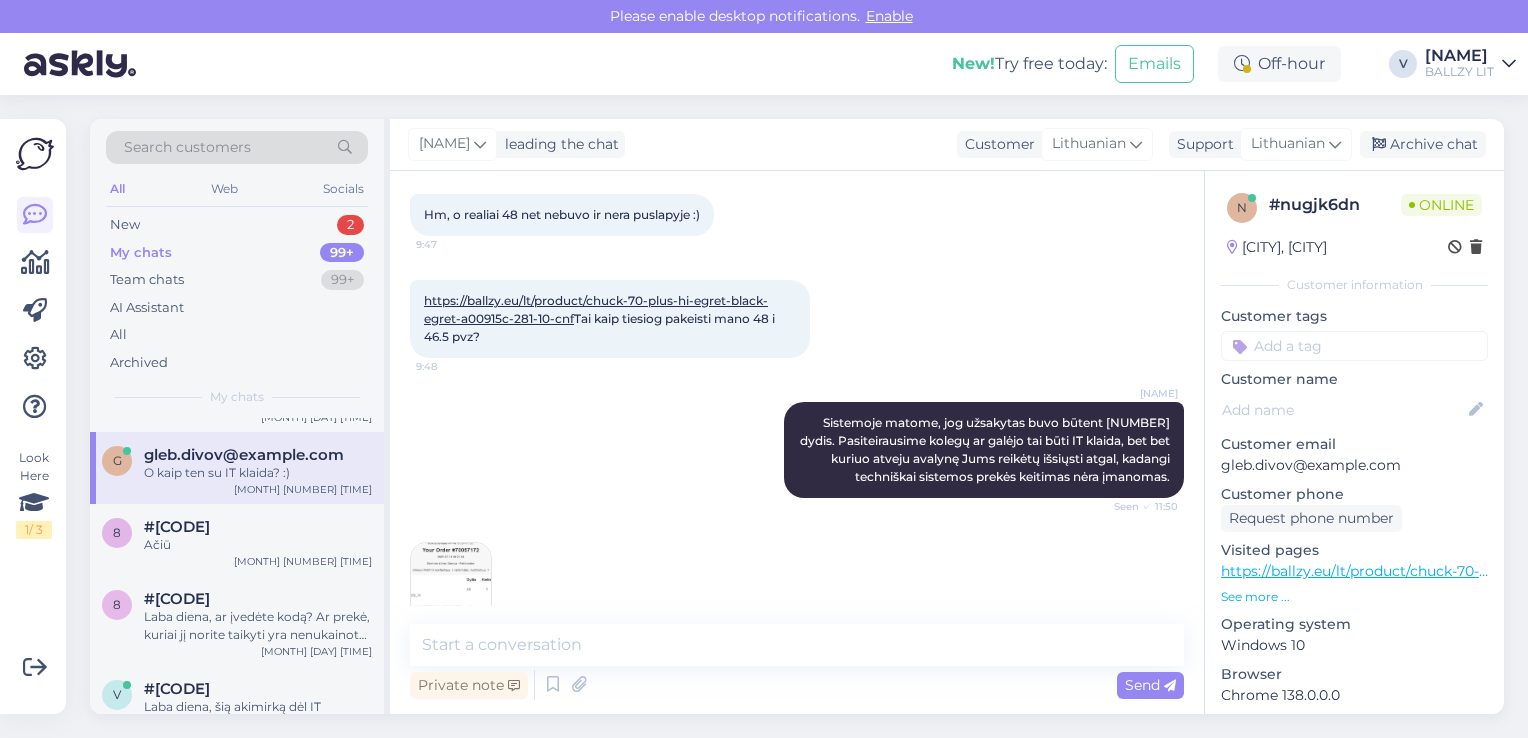 scroll, scrollTop: 4214, scrollLeft: 0, axis: vertical 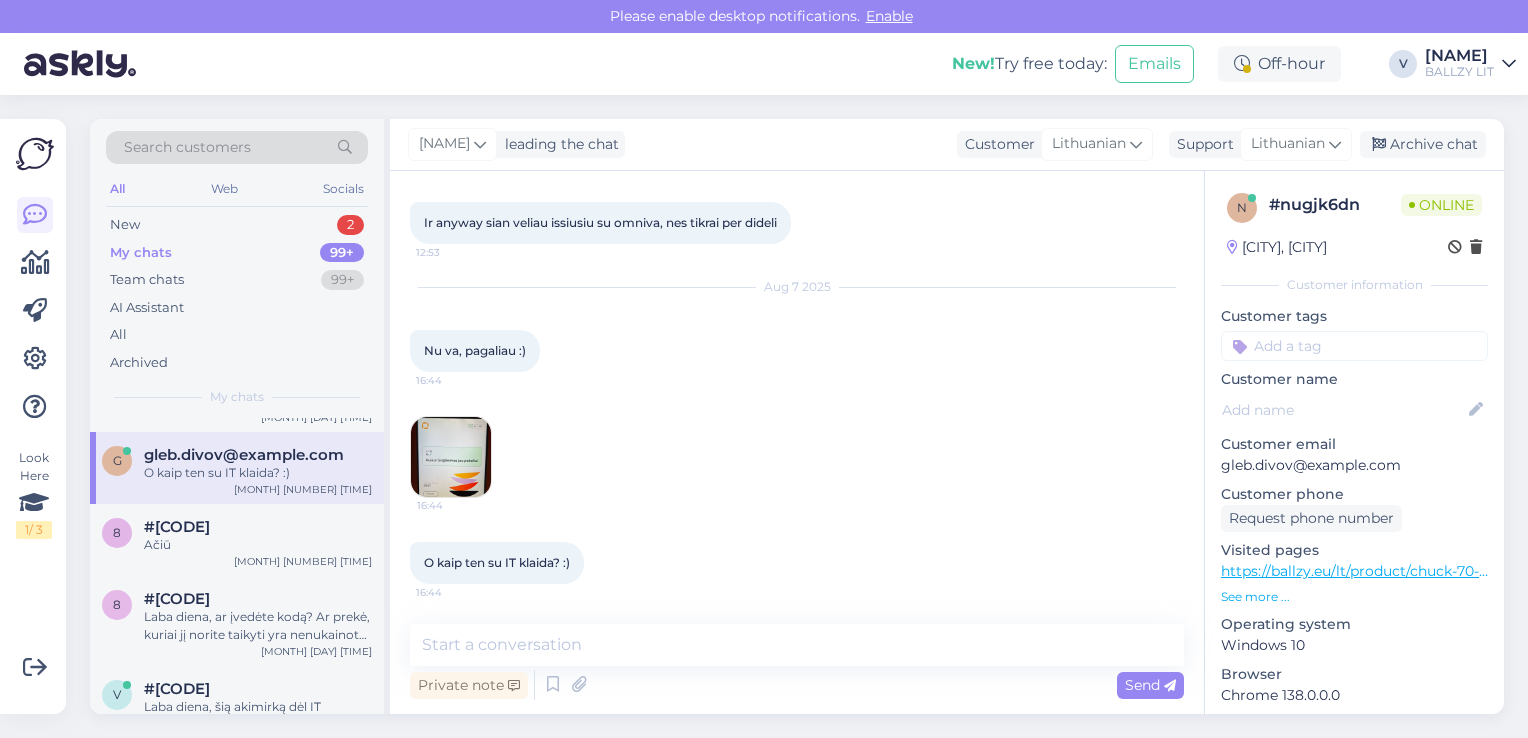 click at bounding box center [451, 457] 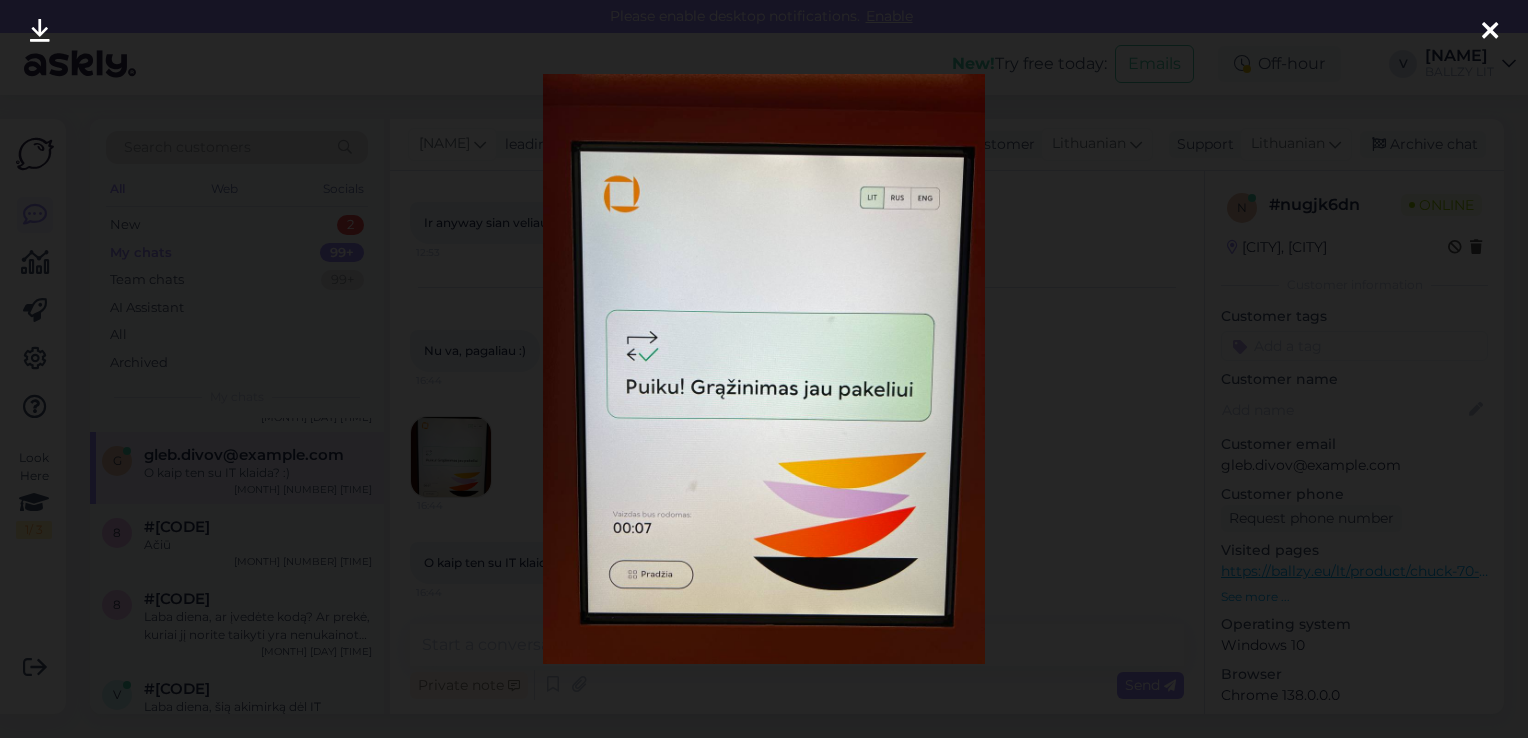 click at bounding box center (764, 369) 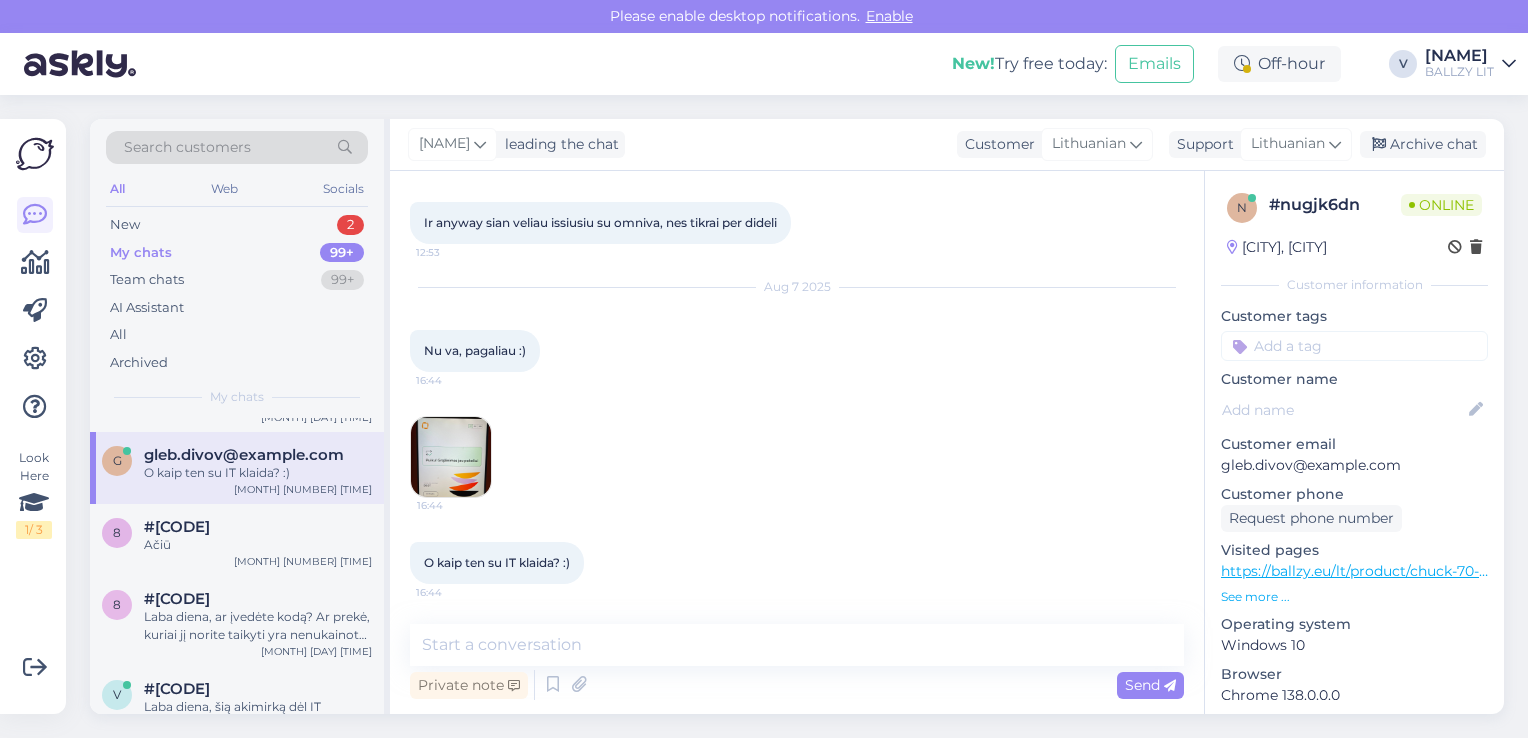 click on "https://ballzy.eu/lt/product/chuck-70-plus-hi-egret-black-egret-a00915c-281-10-cnf" at bounding box center [1504, 571] 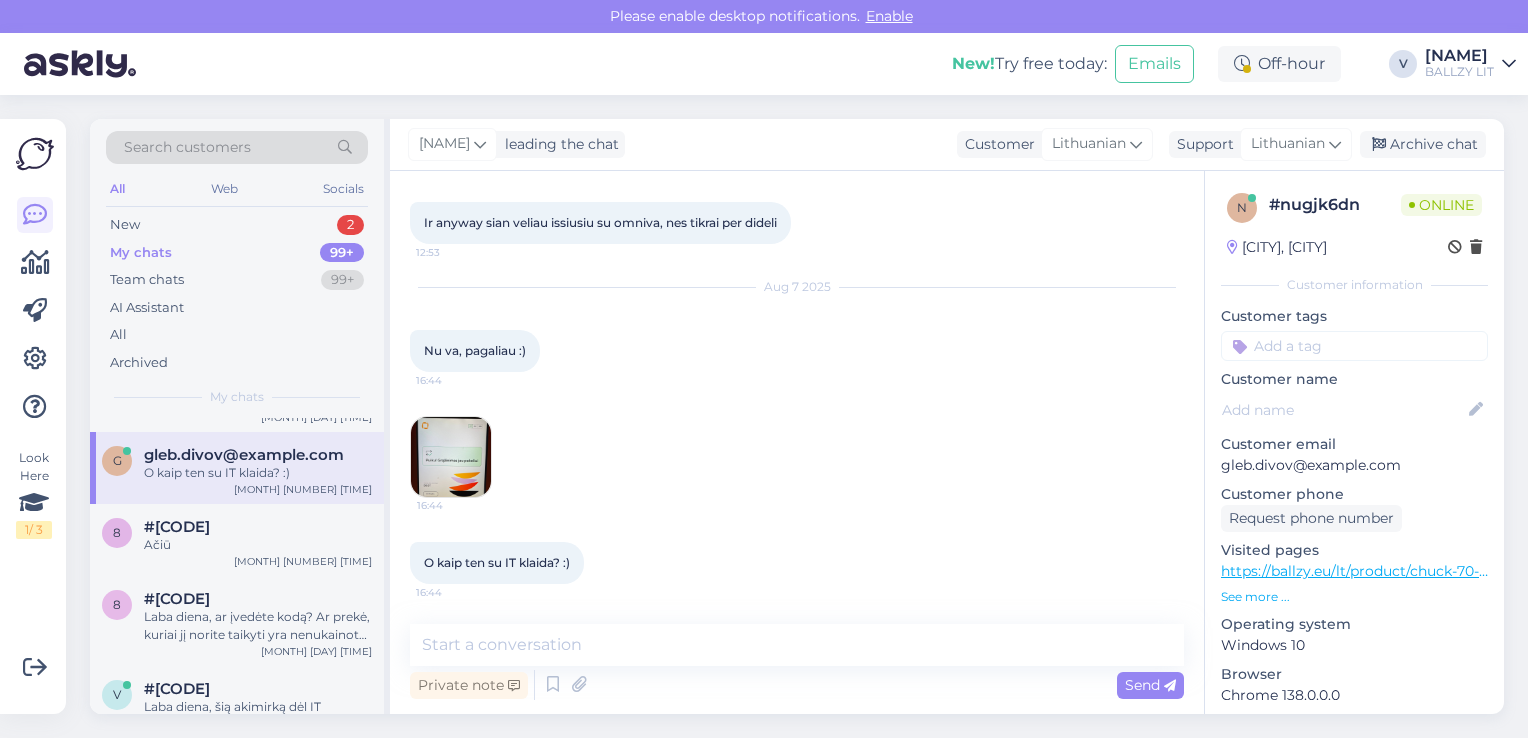 scroll, scrollTop: 4214, scrollLeft: 0, axis: vertical 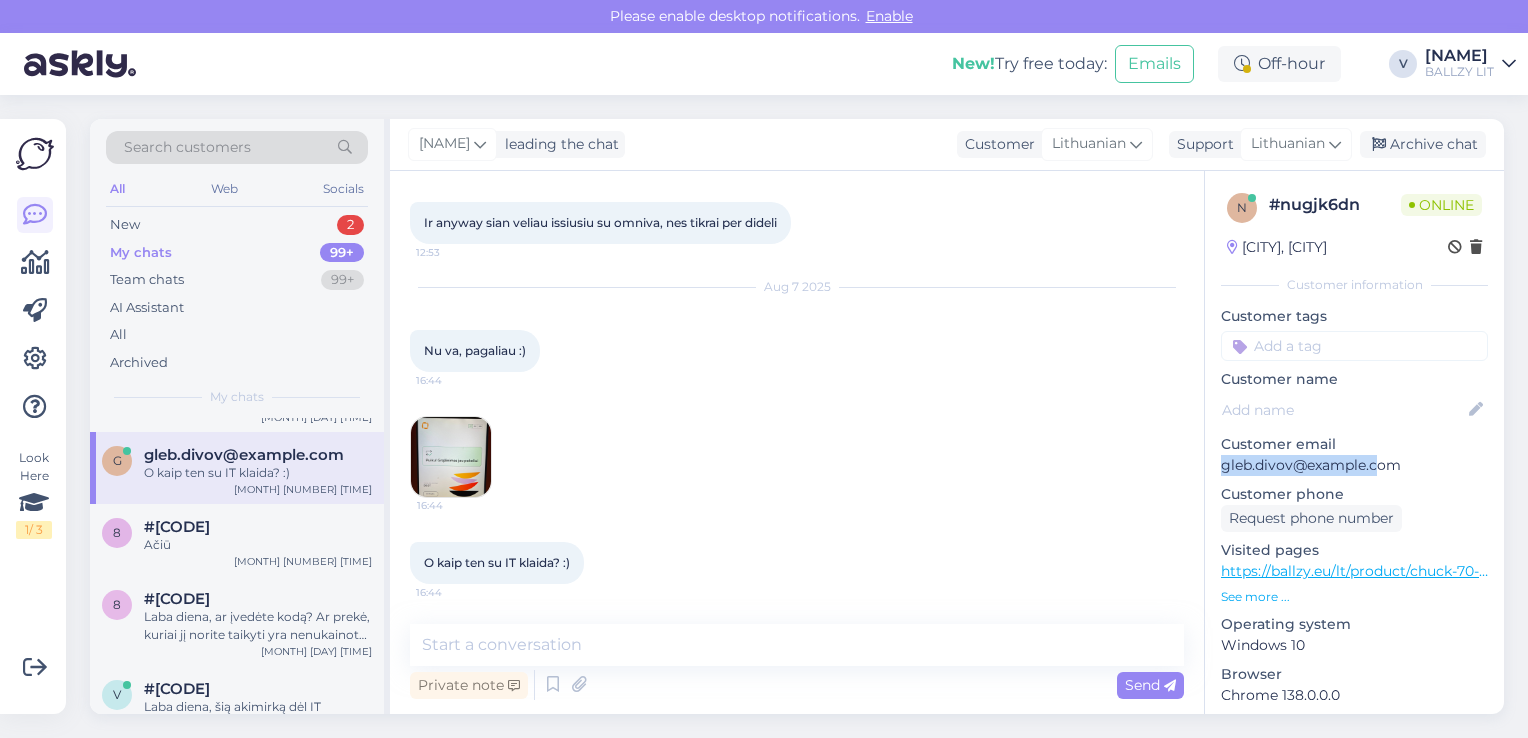 drag, startPoint x: 1221, startPoint y: 462, endPoint x: 1372, endPoint y: 464, distance: 151.01324 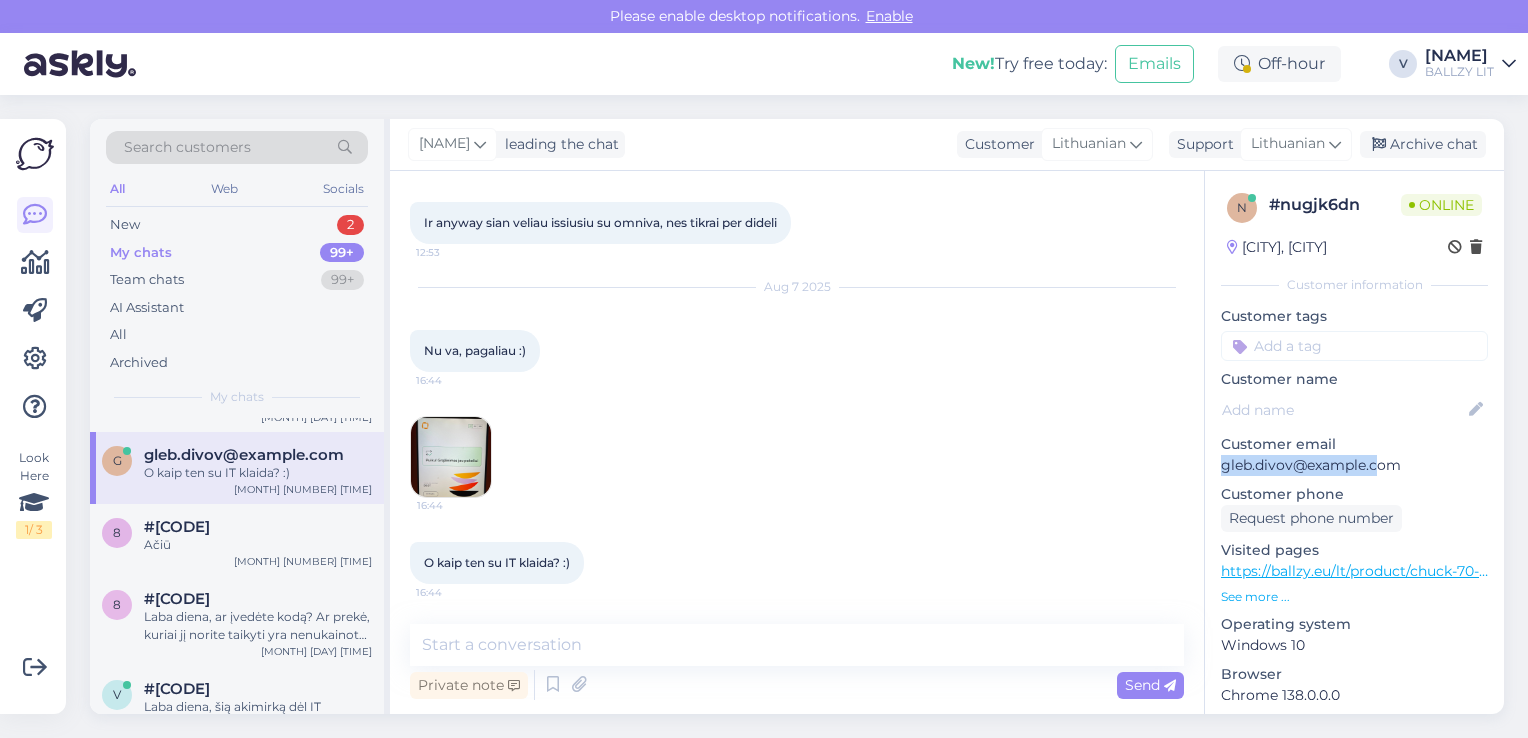 click on "gleb.divov@example.com" at bounding box center (1354, 465) 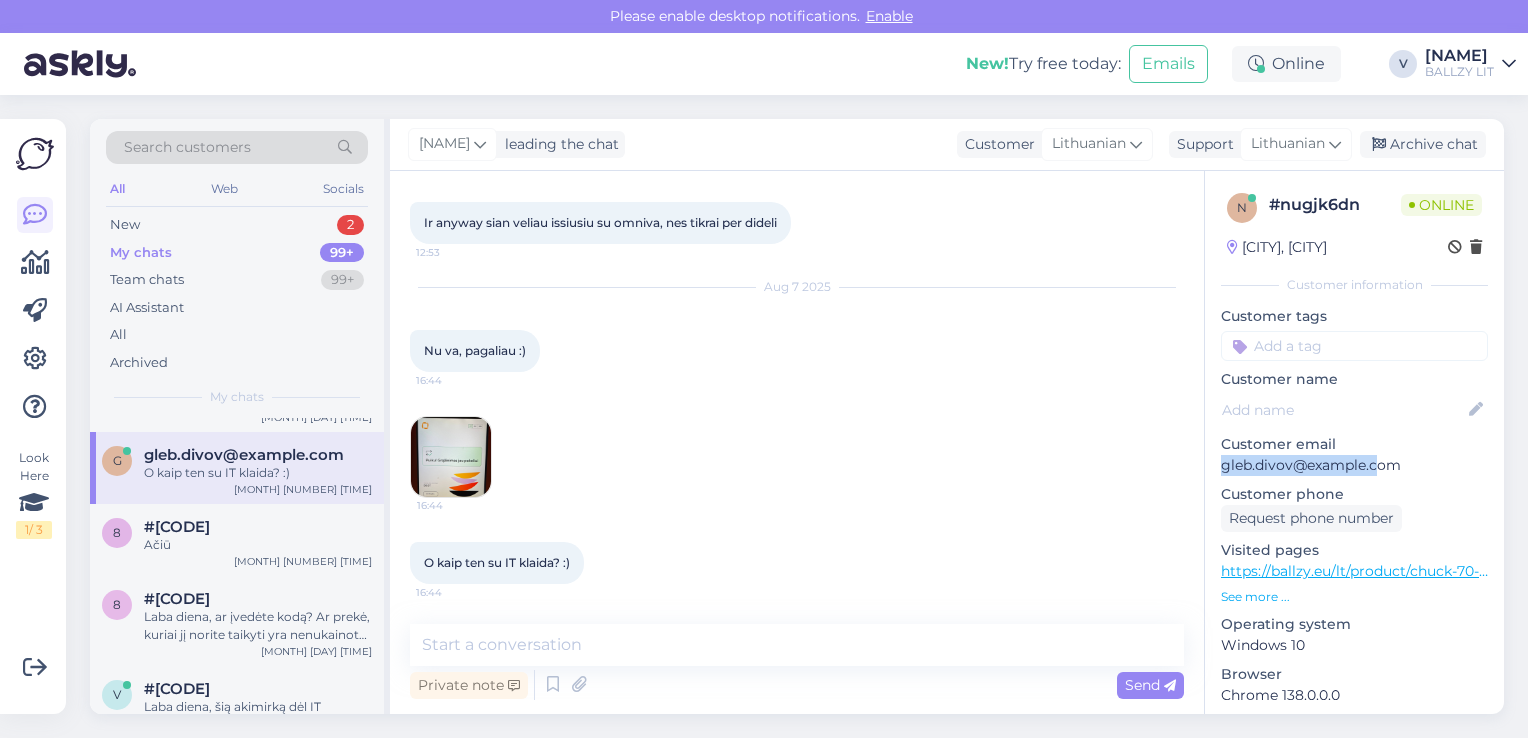 copy on "gleb.divov@example.com" 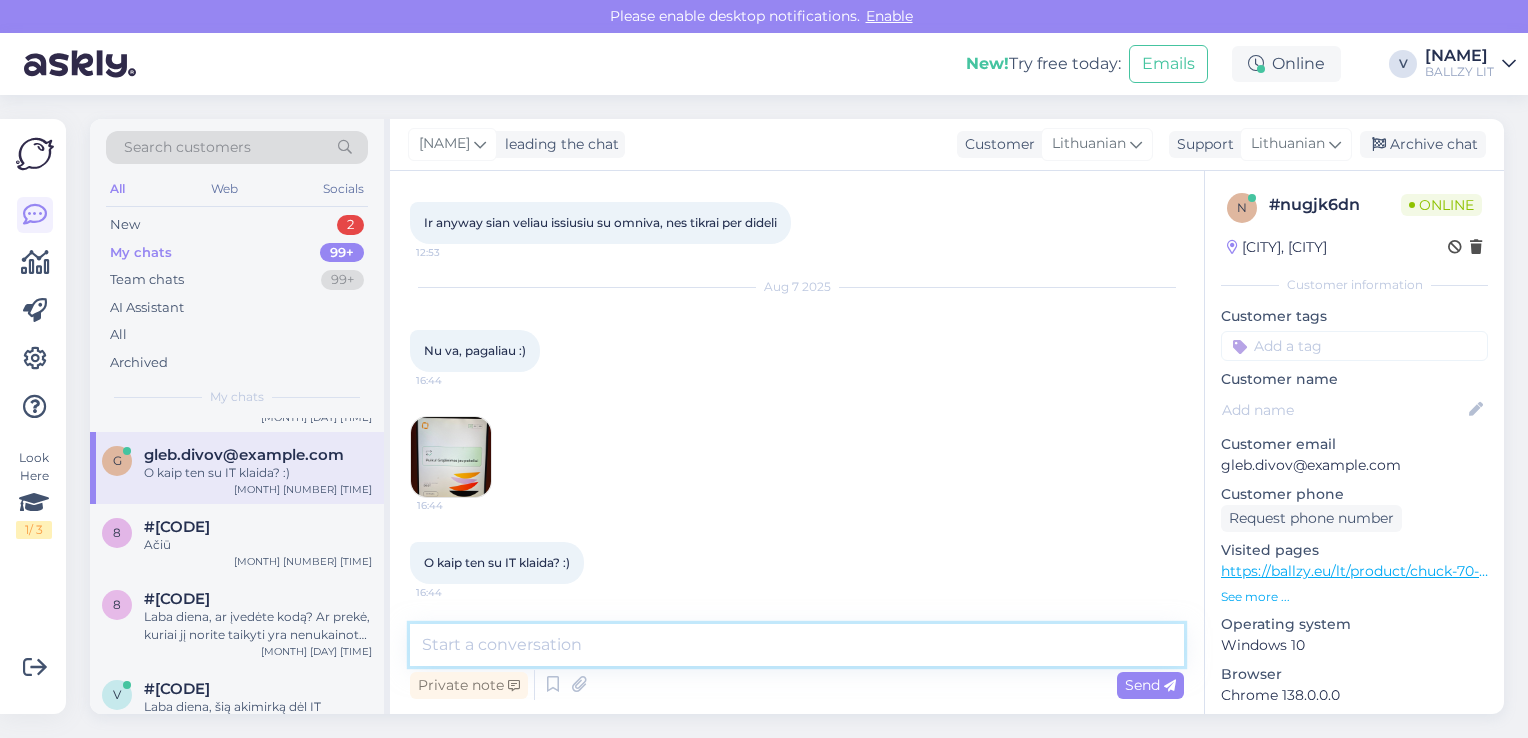 click at bounding box center [797, 645] 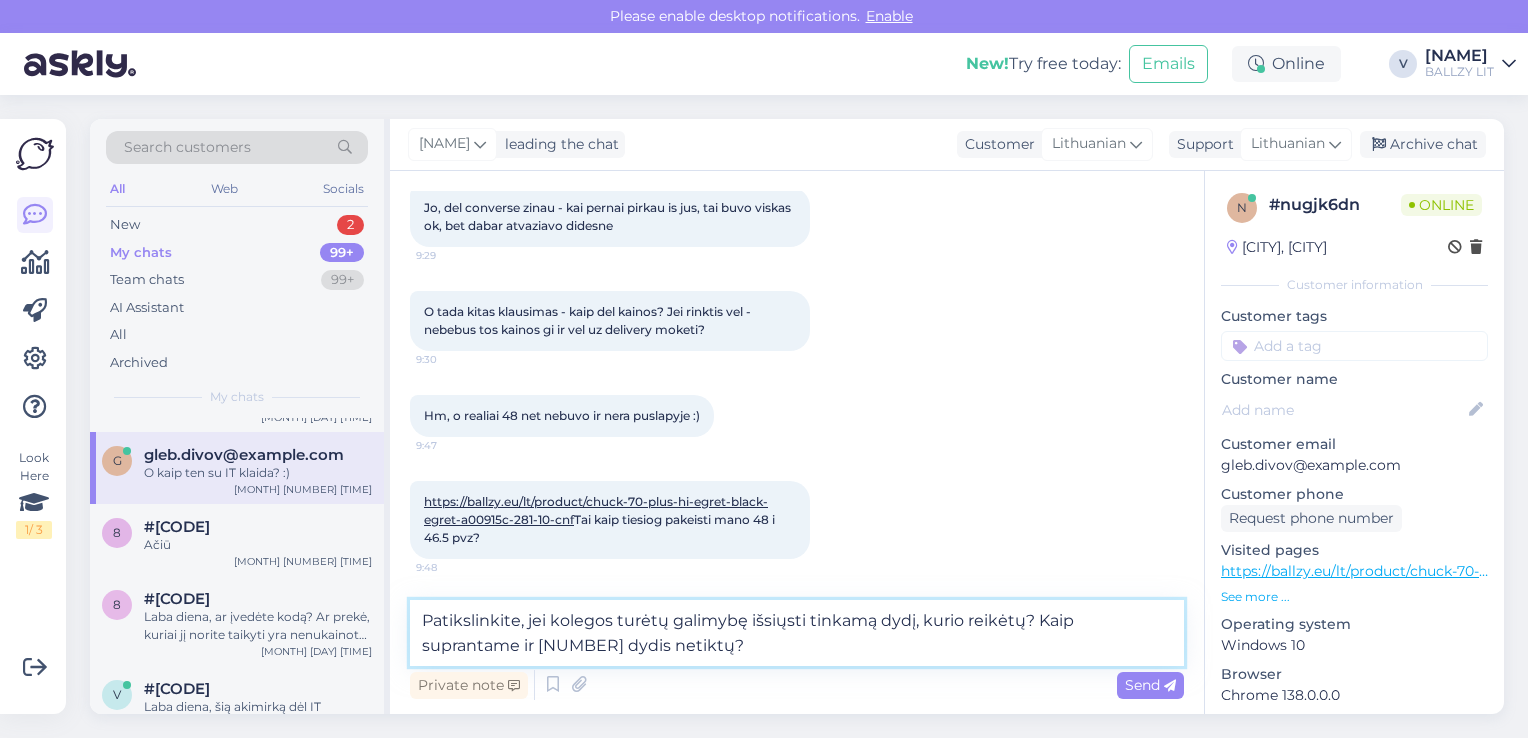 scroll, scrollTop: 4238, scrollLeft: 0, axis: vertical 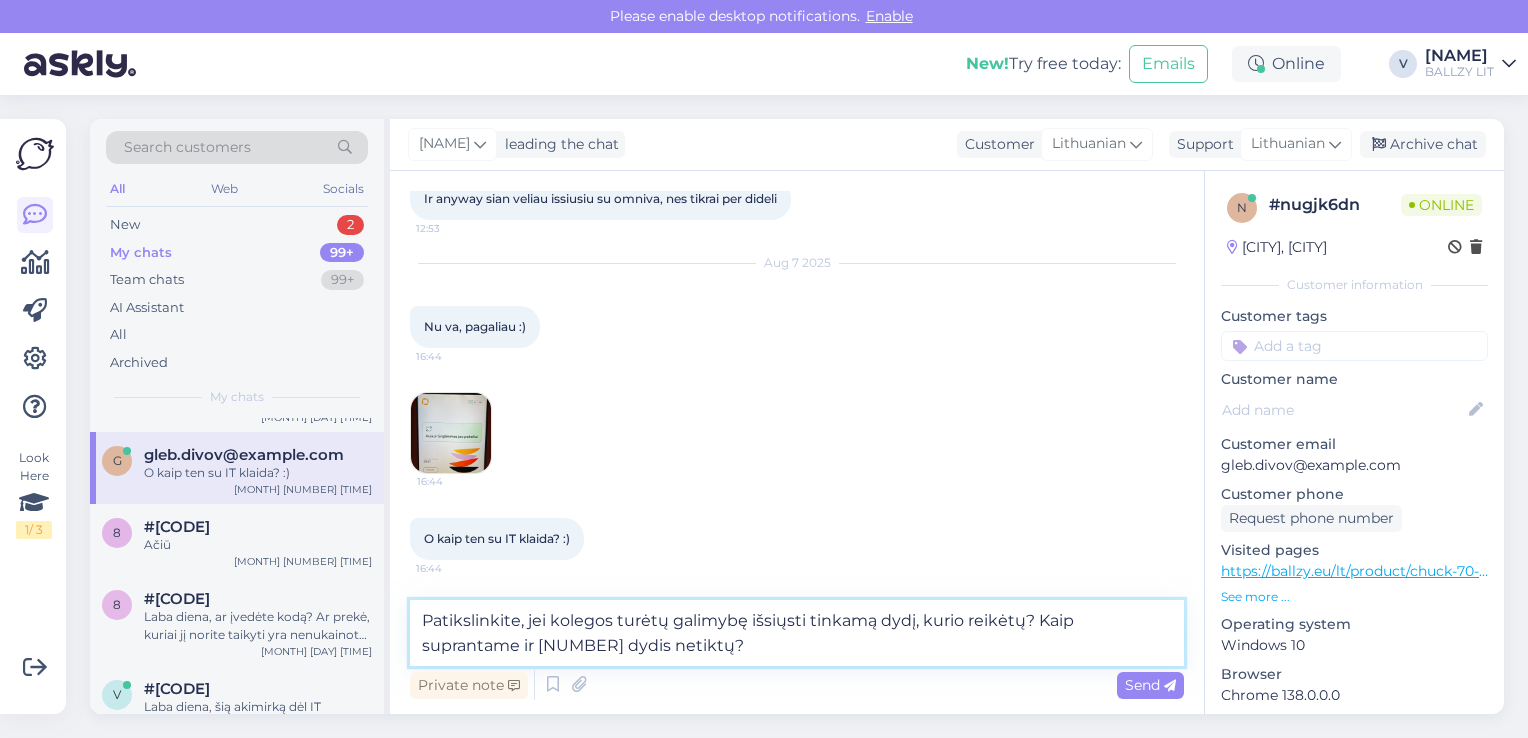 click on "Patikslinkite, jei kolegos turėtų galimybę išsiųsti tinkamą dydį, kurio reikėtų? Kaip suprantame ir [NUMBER] dydis netiktų?" at bounding box center [797, 633] 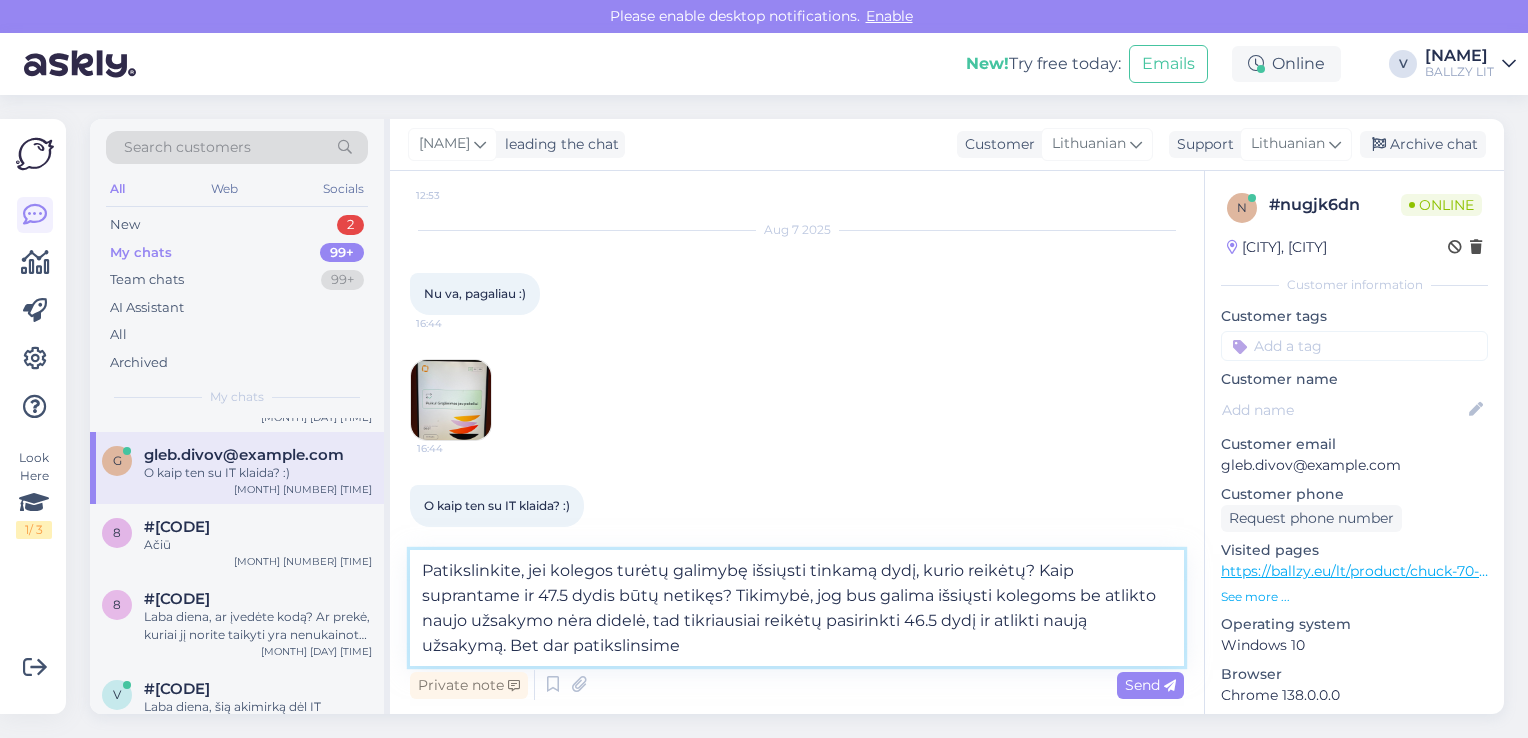 type on "Patikslinkite, jei kolegos turėtų galimybę išsiųsti tinkamą dydį, kurio reikėtų? Kaip suprantame ir [NUMBER] dydis būtų netikęs? Tikimybė, jog bus galima išsiųsti kolegoms be atlikto naujo užsakymo nėra didelė, tad tikriausiai reikėtų pasirinkti [NUMBER] dydį ir atlikti naują užsakymą. Bet dar patikslinsime." 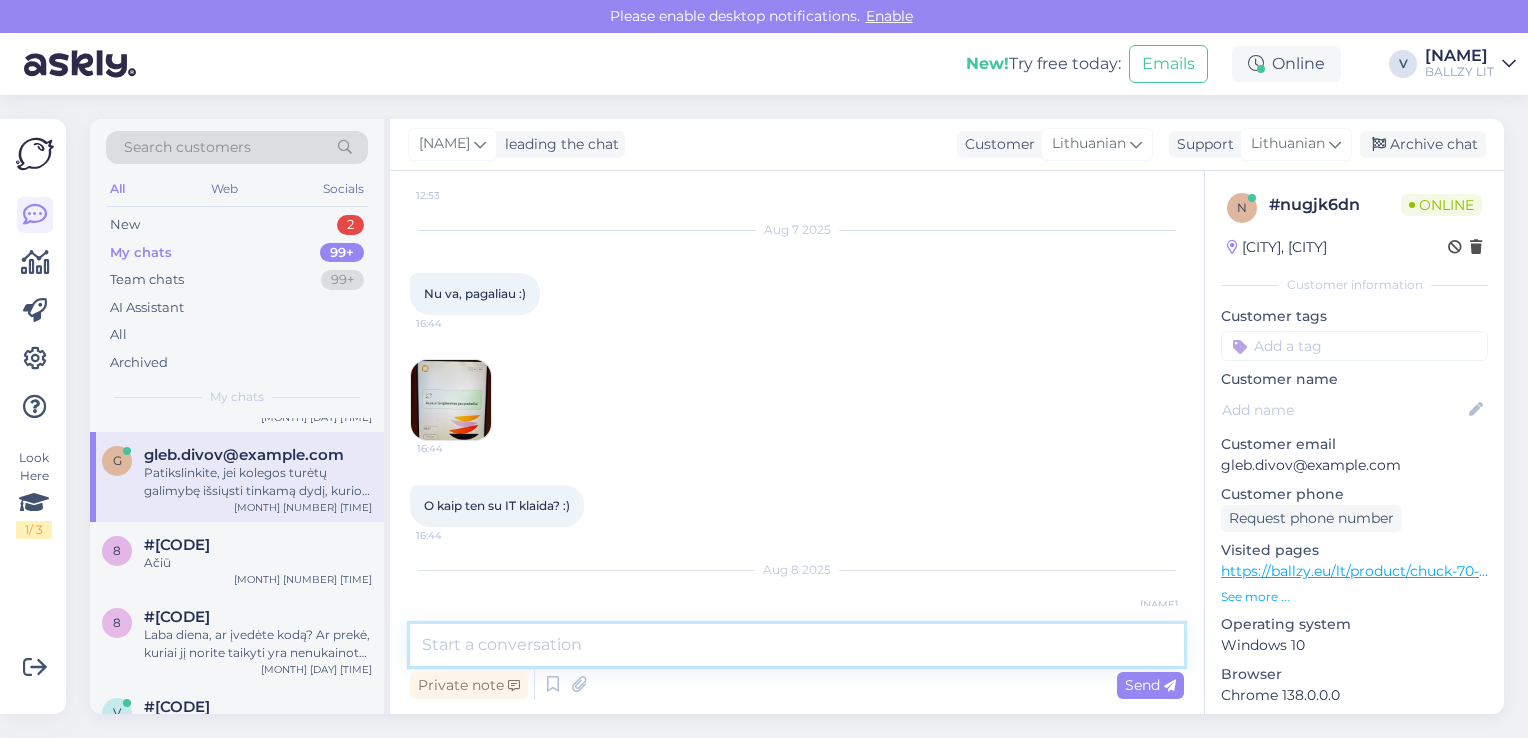 scroll, scrollTop: 4432, scrollLeft: 0, axis: vertical 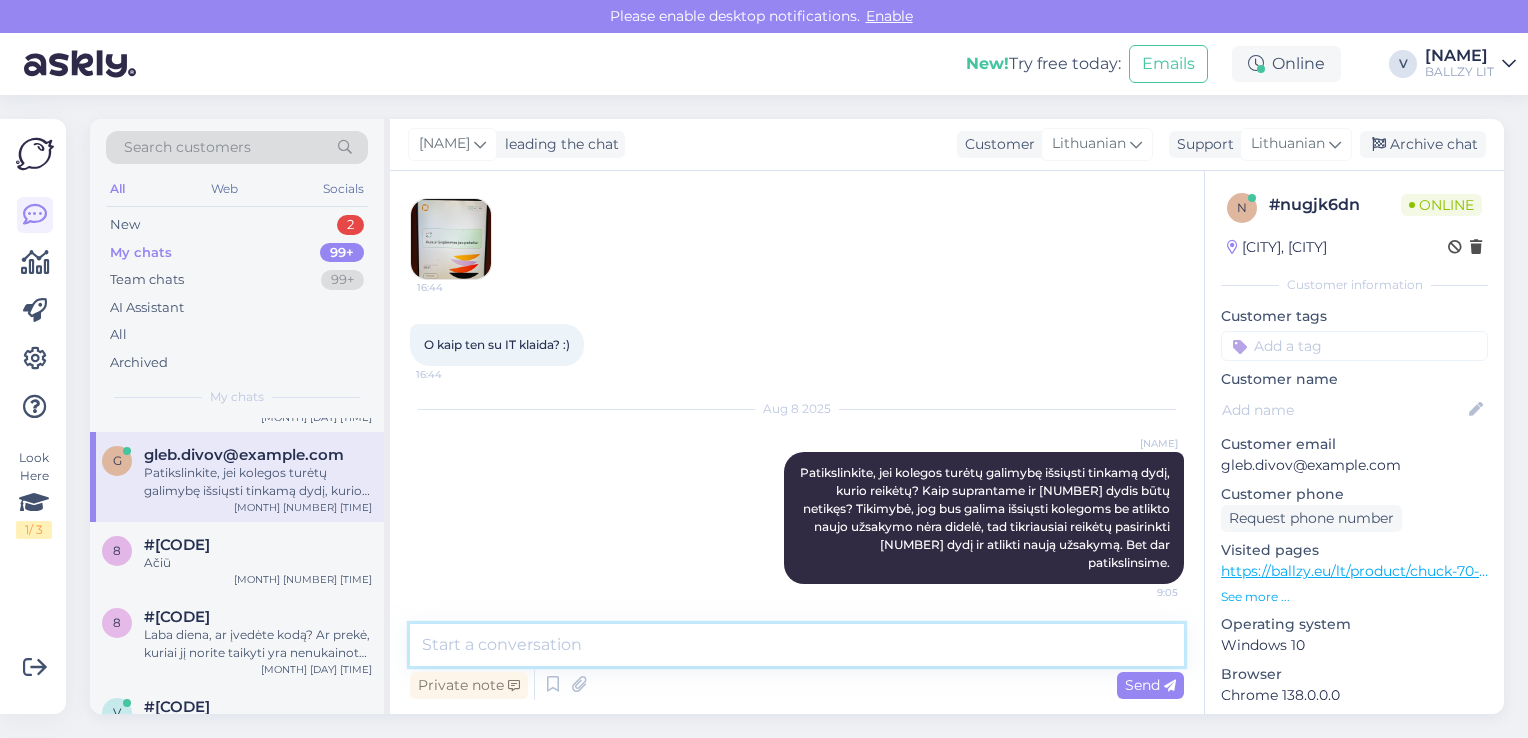 type 